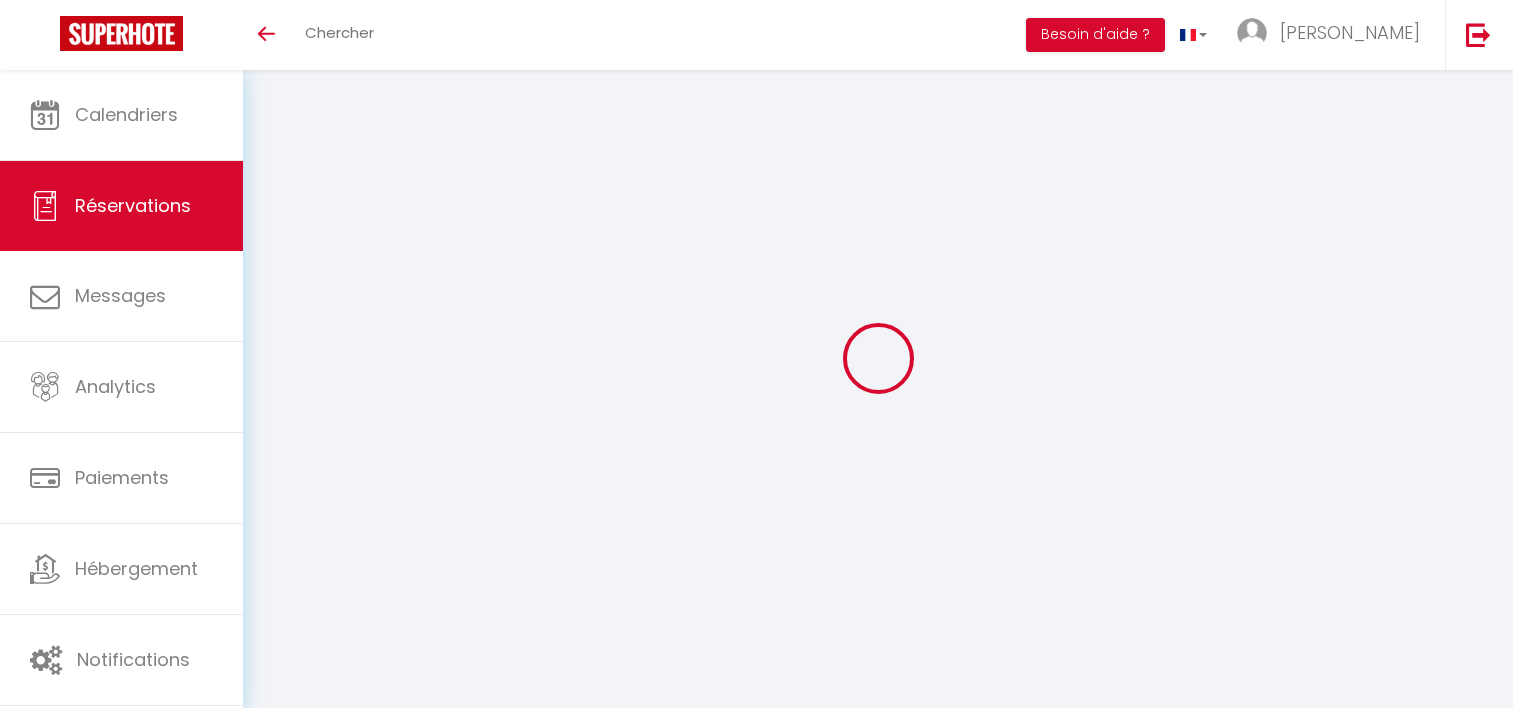 select on "0" 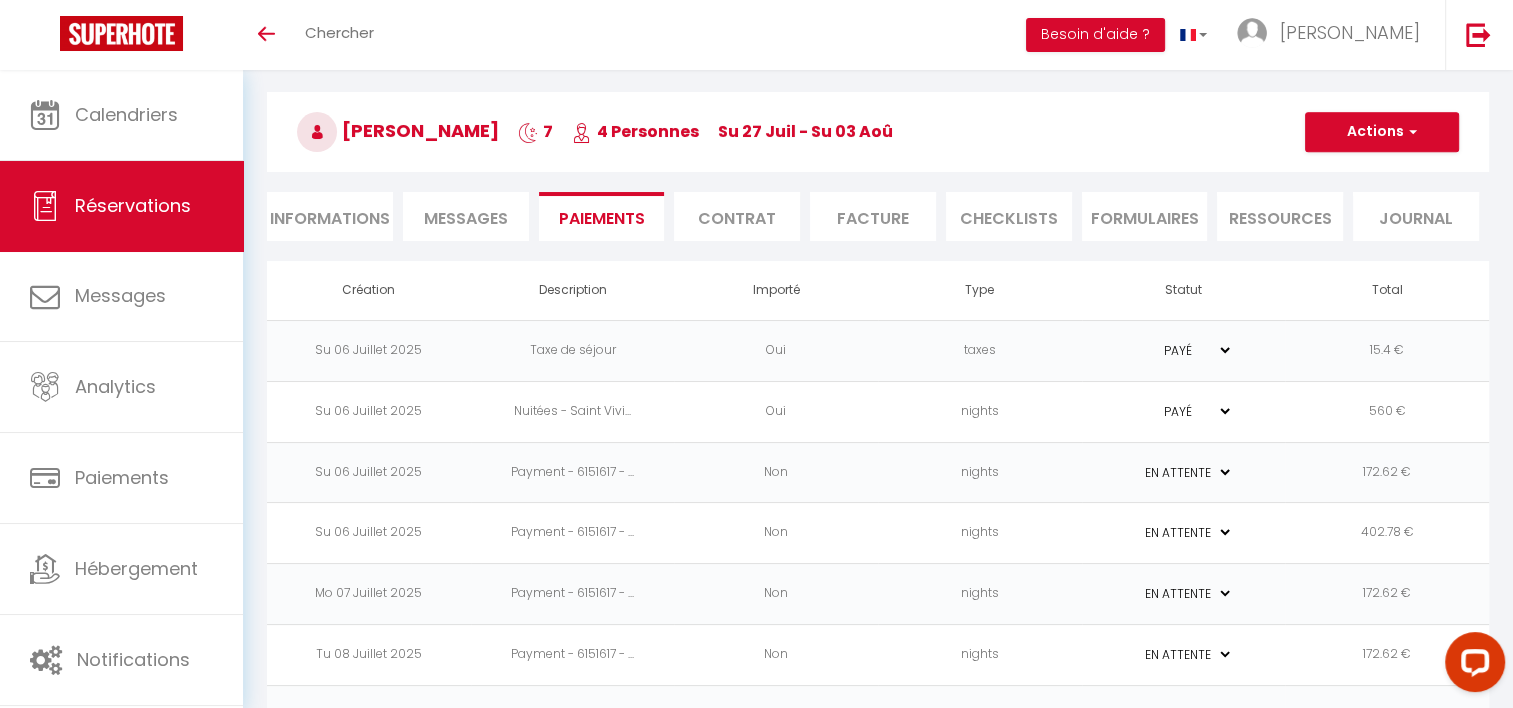 scroll, scrollTop: 70, scrollLeft: 0, axis: vertical 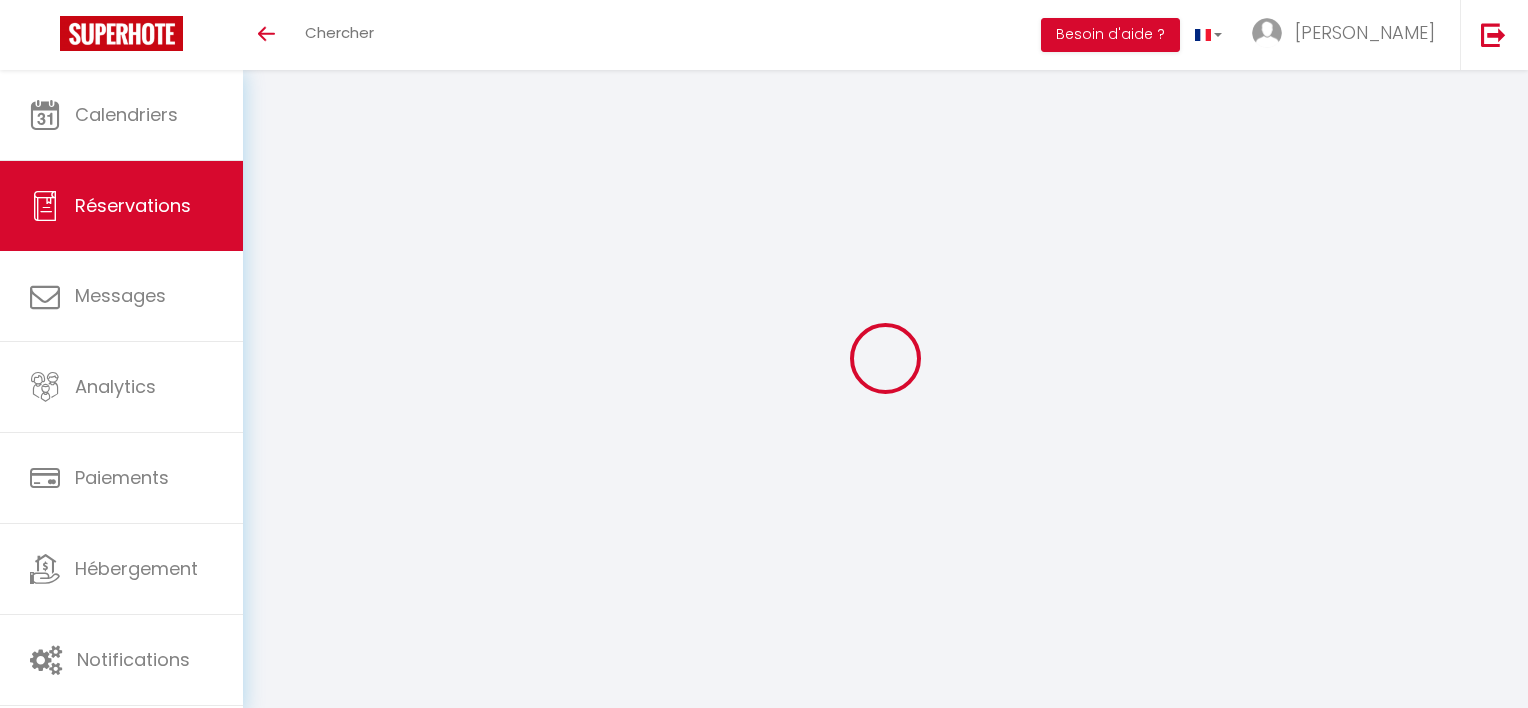 select 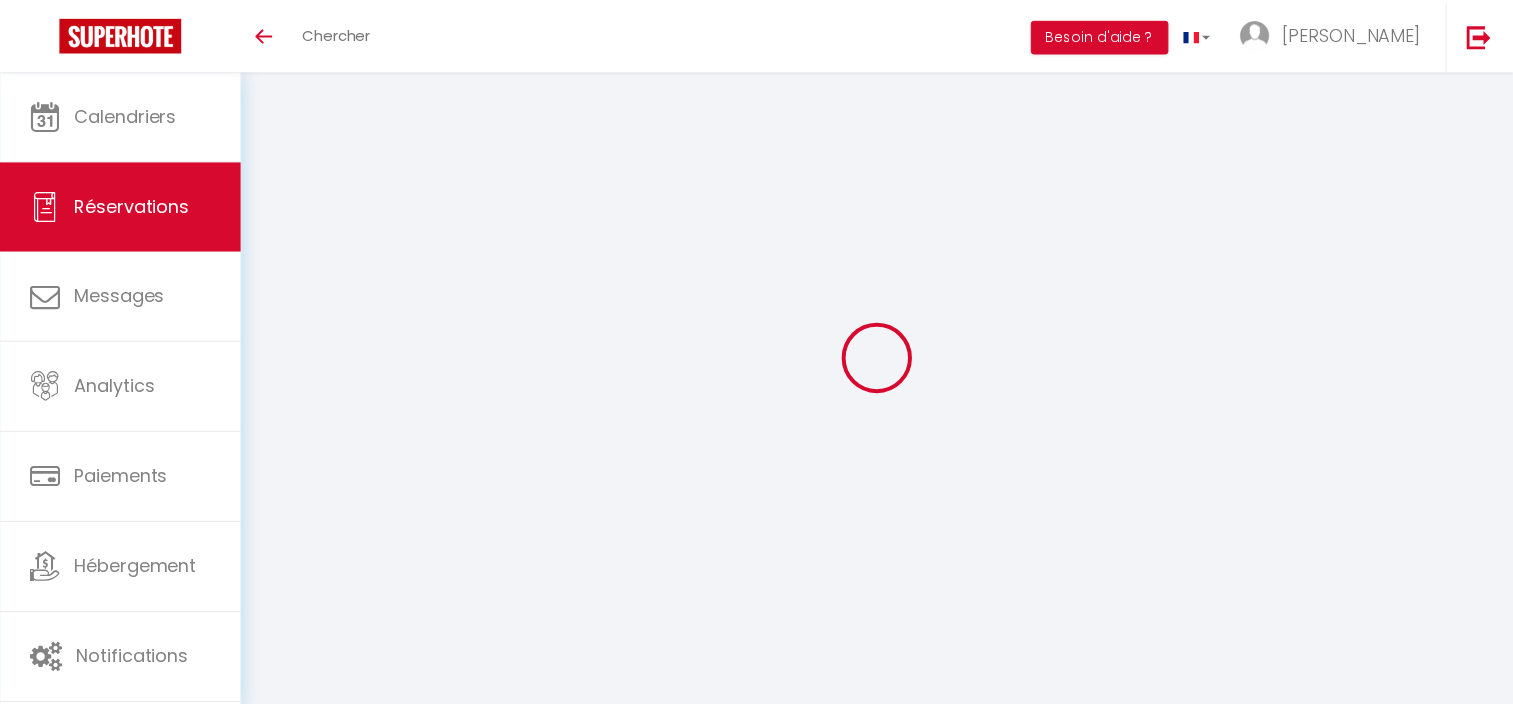 scroll, scrollTop: 70, scrollLeft: 0, axis: vertical 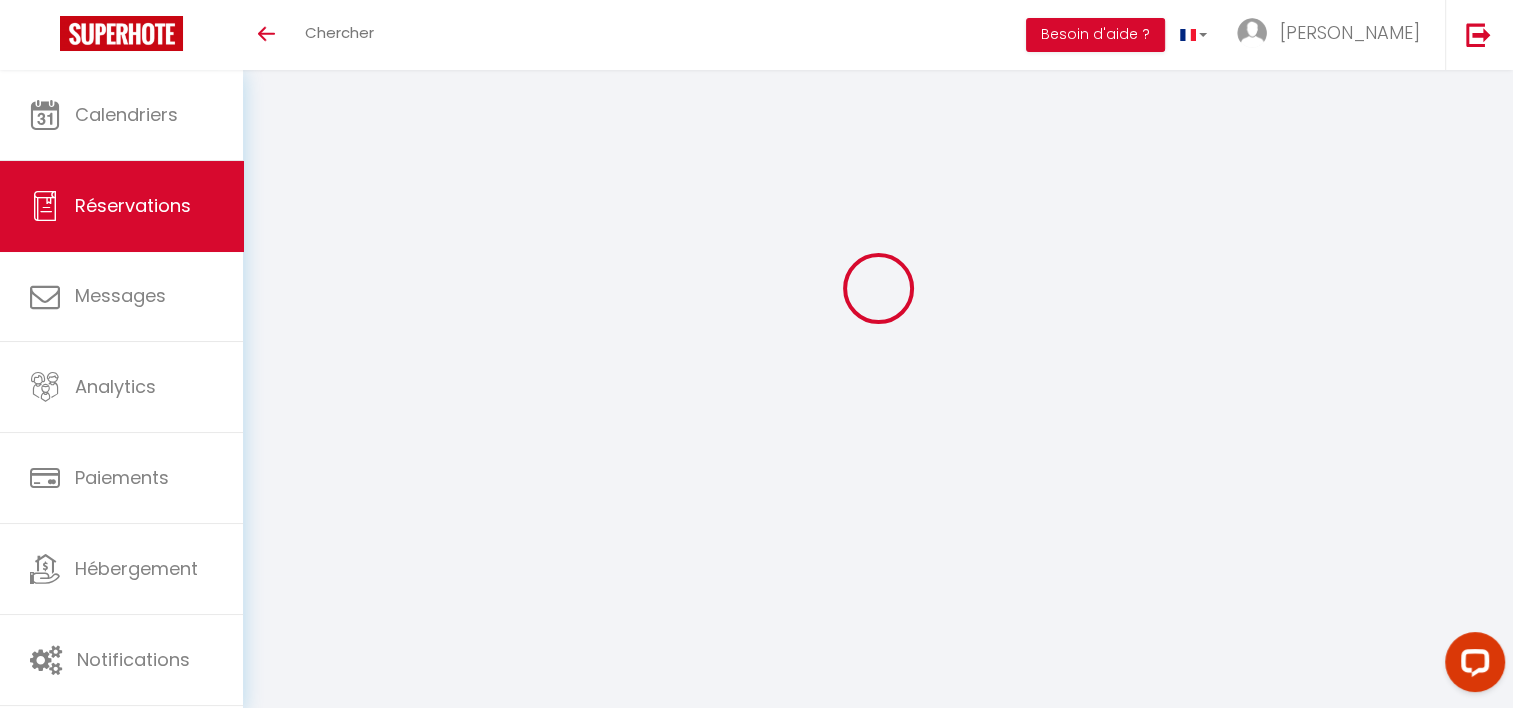 type on "Mélanie" 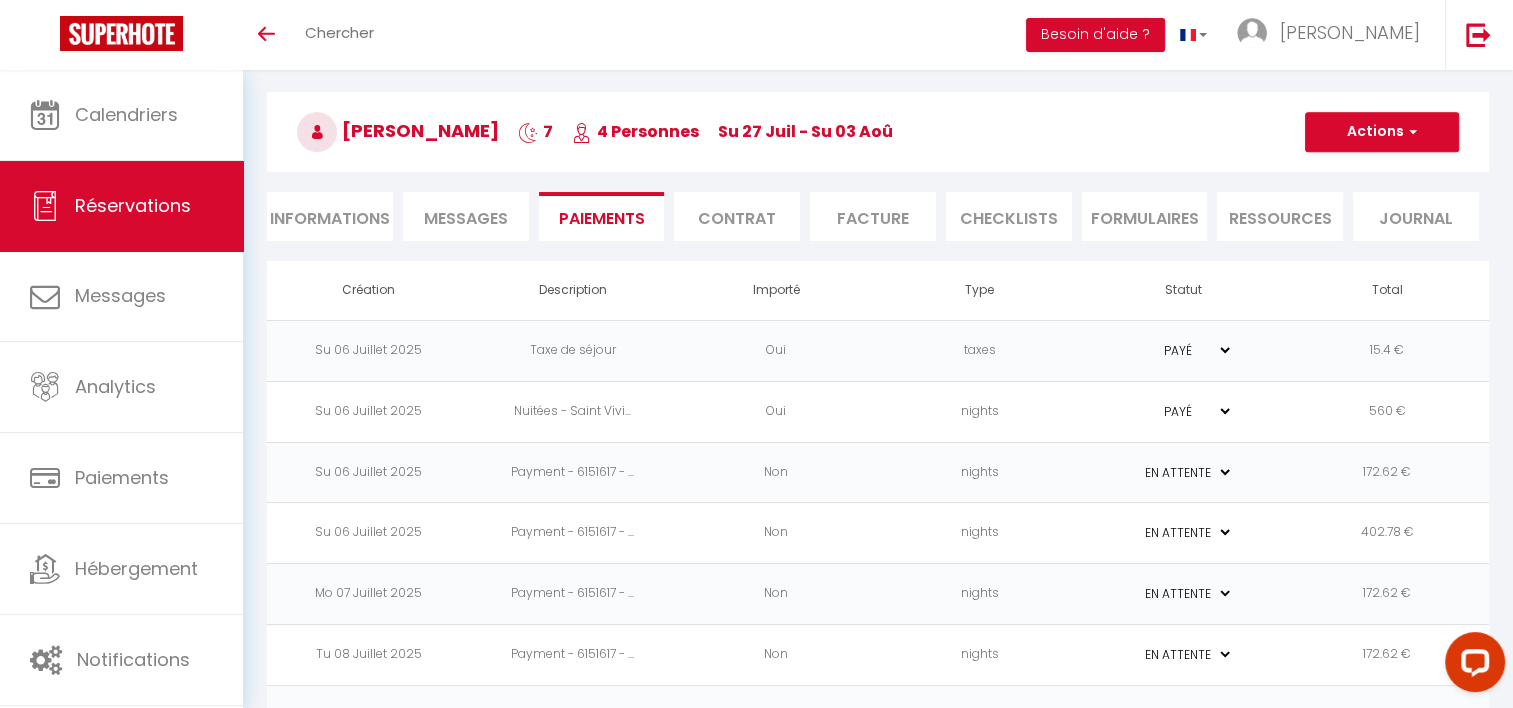 click on "Réservations" at bounding box center [121, 206] 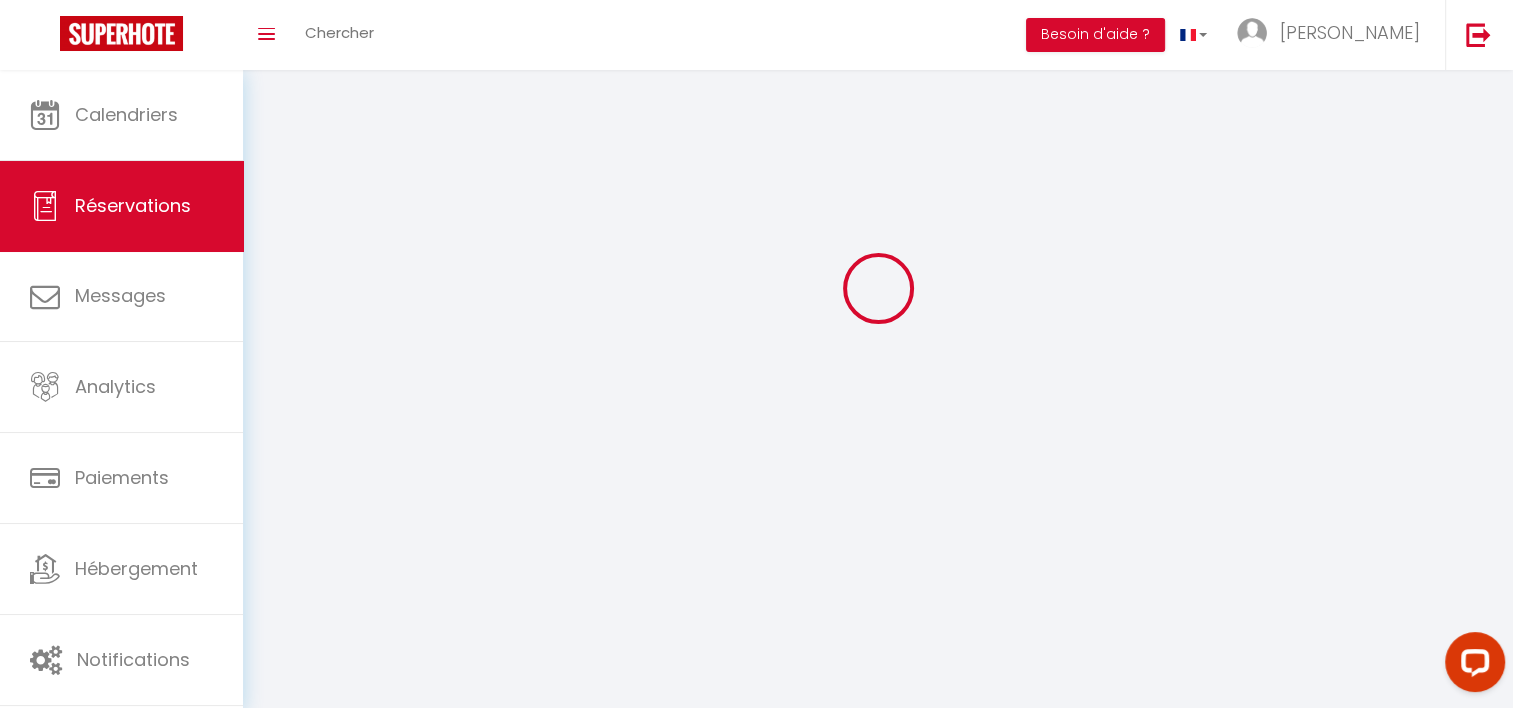 scroll, scrollTop: 0, scrollLeft: 0, axis: both 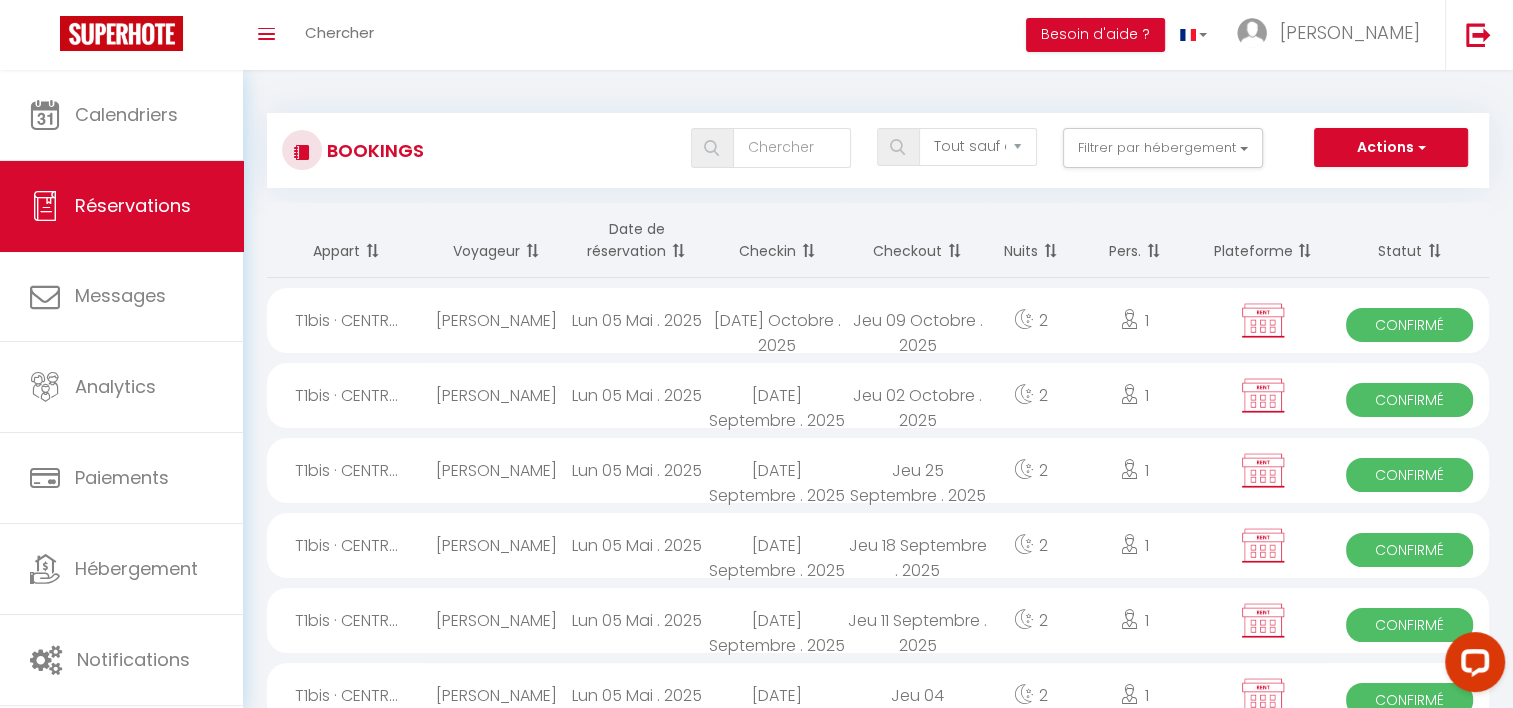 click on "Date de réservation" at bounding box center [636, 240] 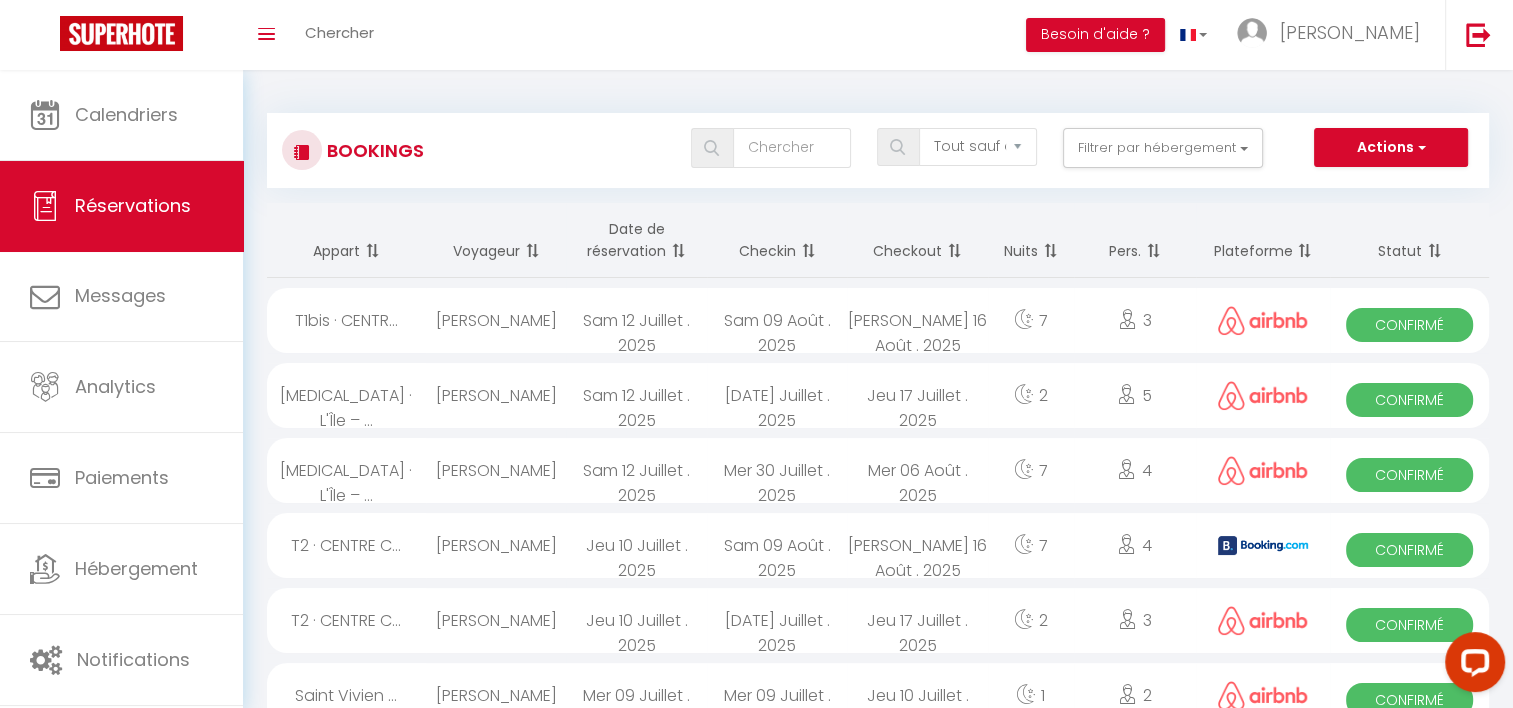 click on "Confirmé" at bounding box center (1409, 325) 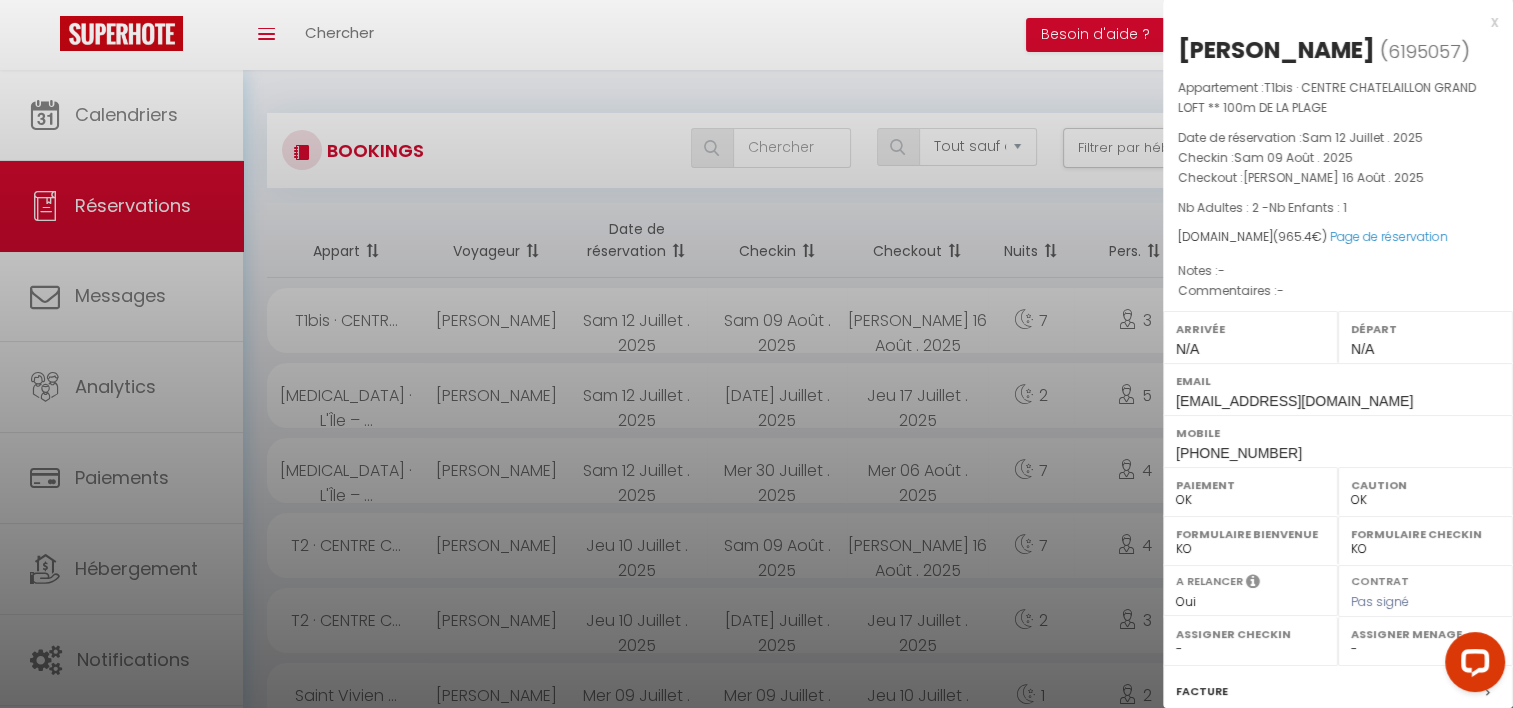 click at bounding box center [756, 354] 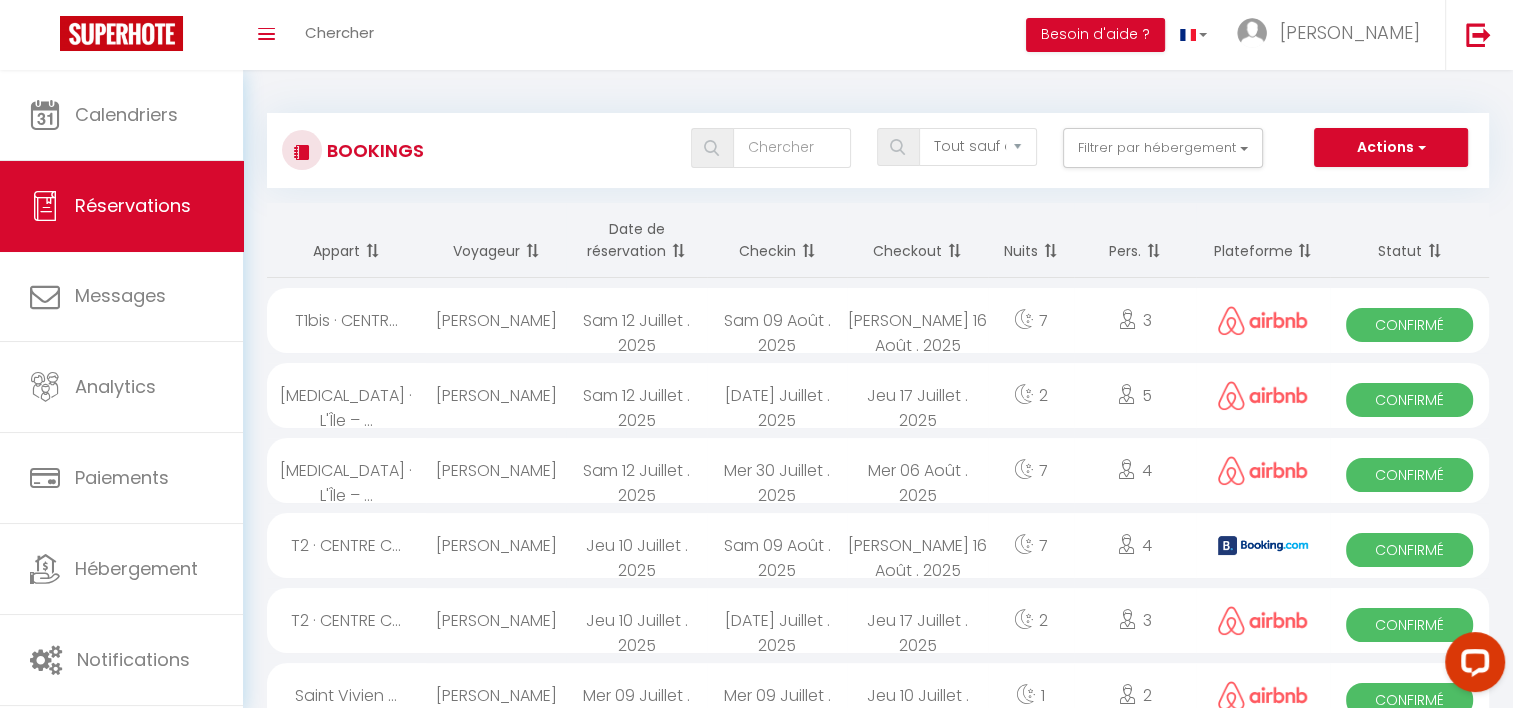 click on "Confirmé" at bounding box center (1409, 400) 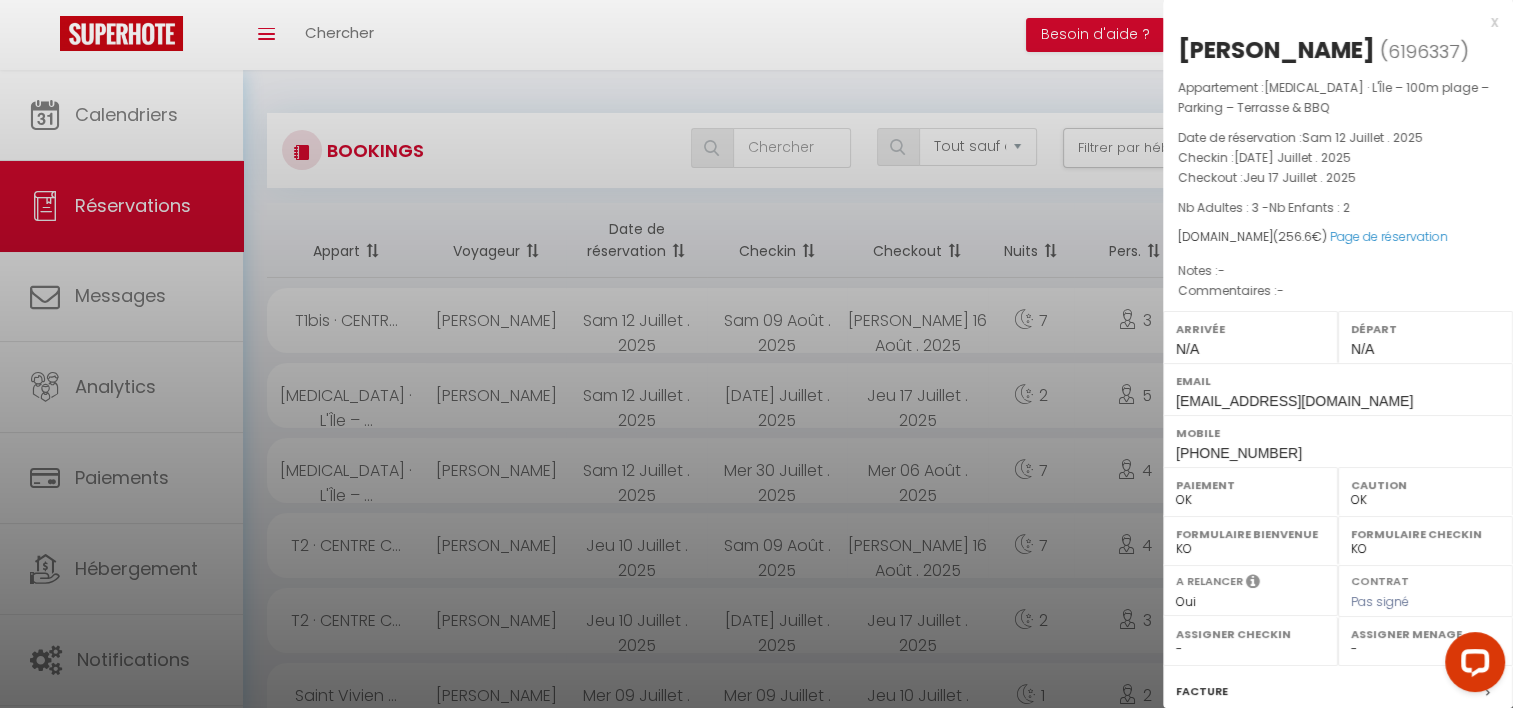 click at bounding box center [756, 354] 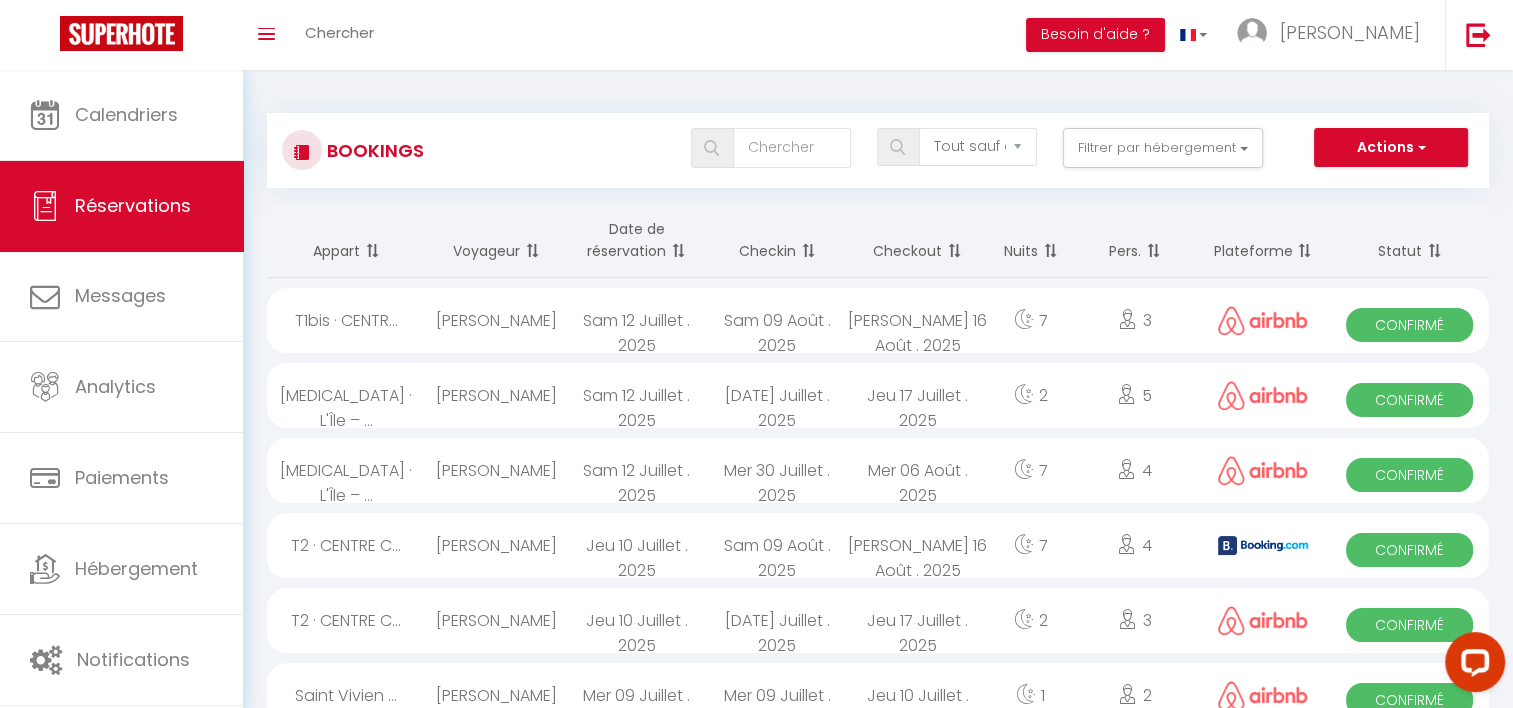 click on "Confirmé" at bounding box center [1409, 475] 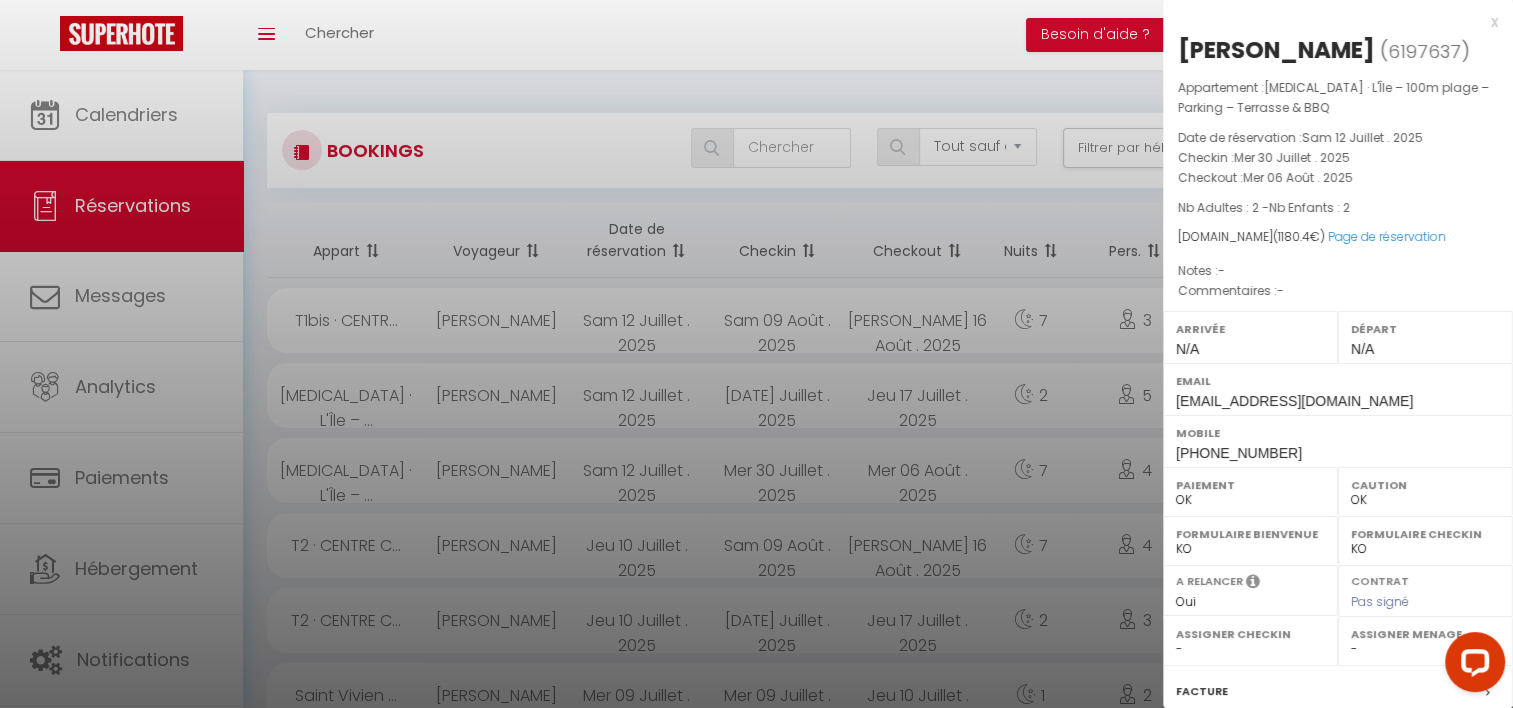 click at bounding box center (756, 354) 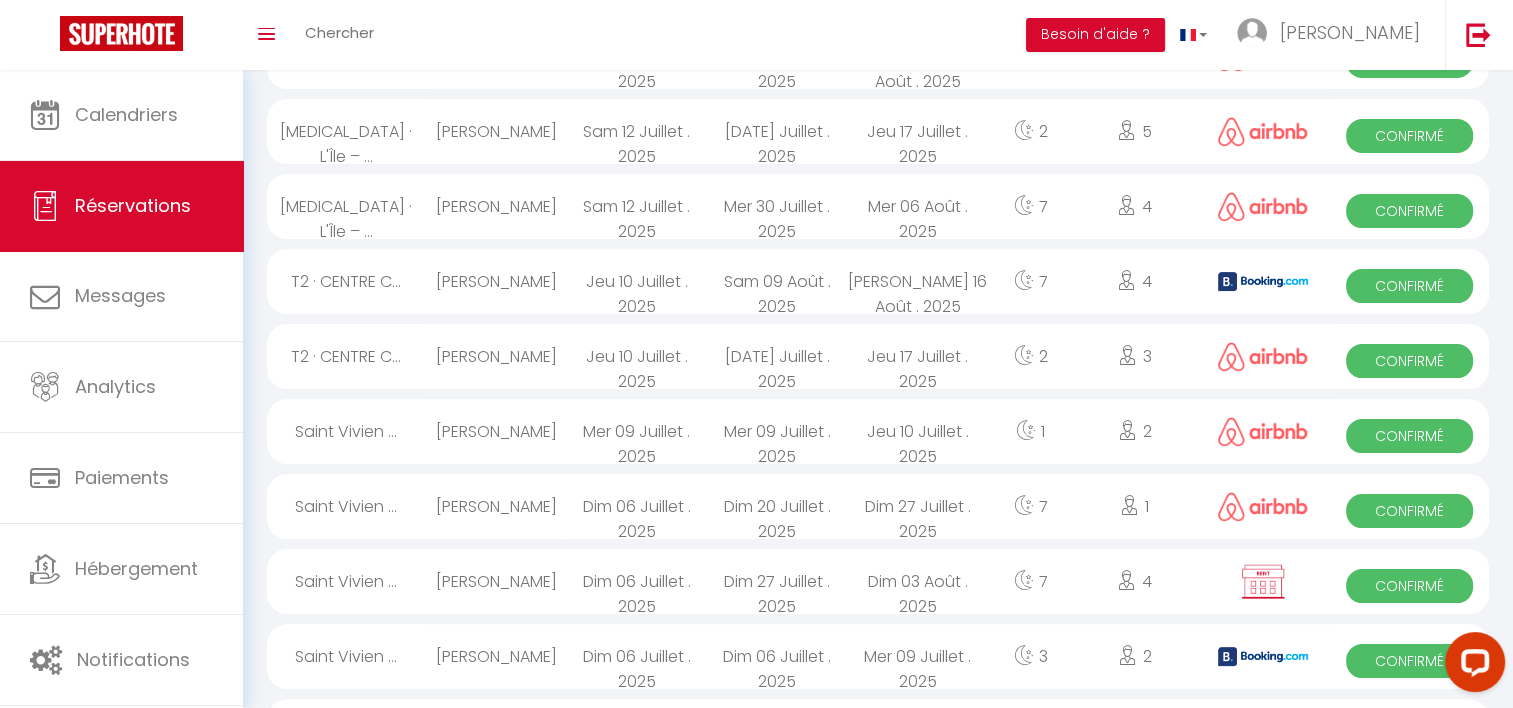 scroll, scrollTop: 300, scrollLeft: 0, axis: vertical 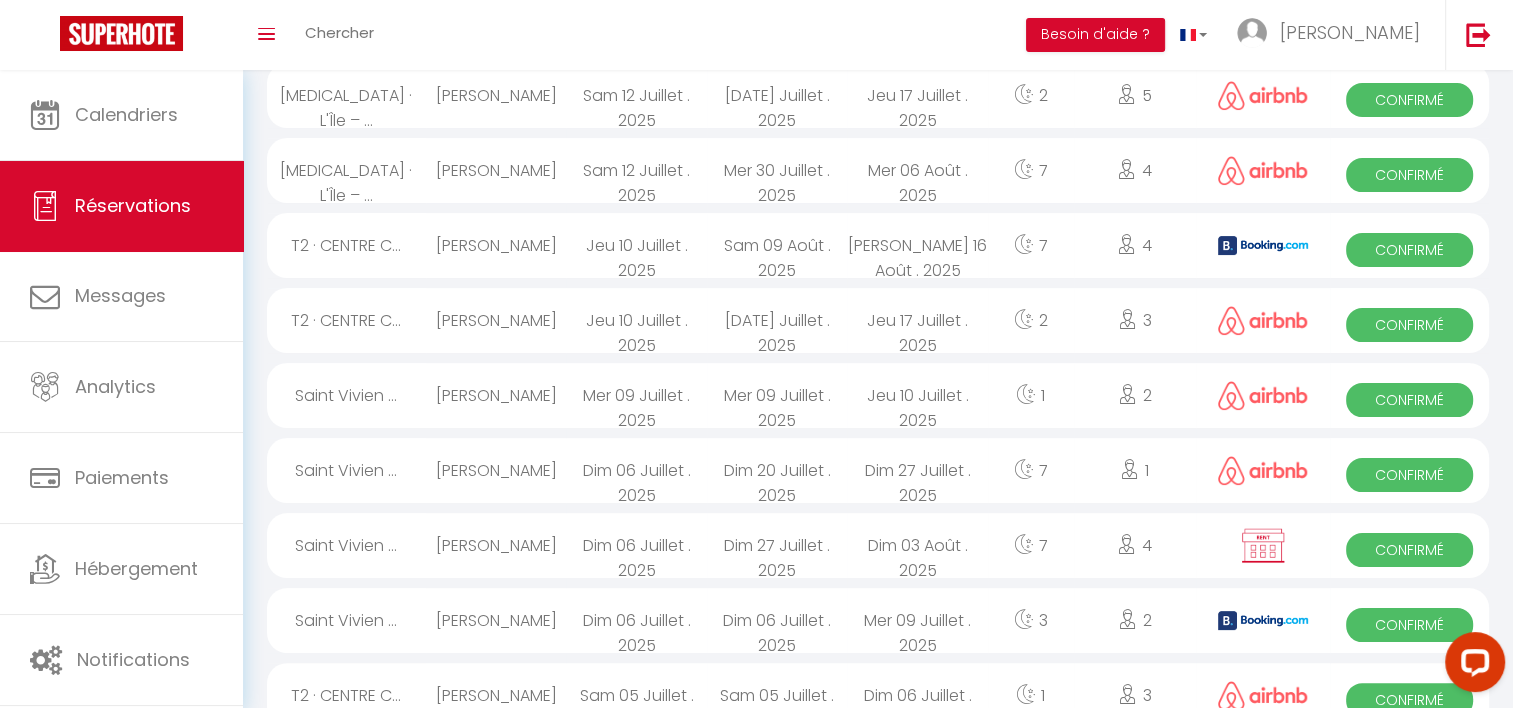 click on "Confirmé" at bounding box center (1409, 250) 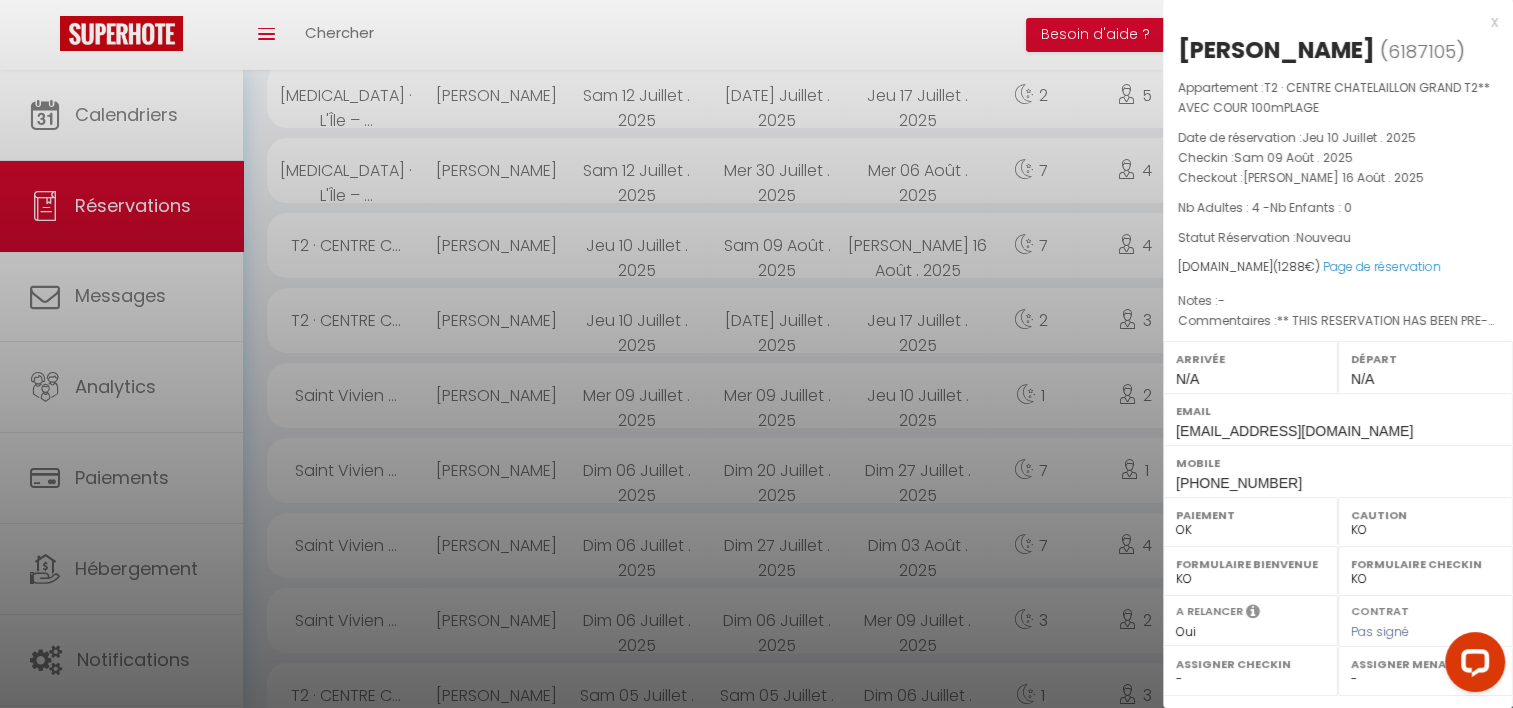 click at bounding box center (756, 354) 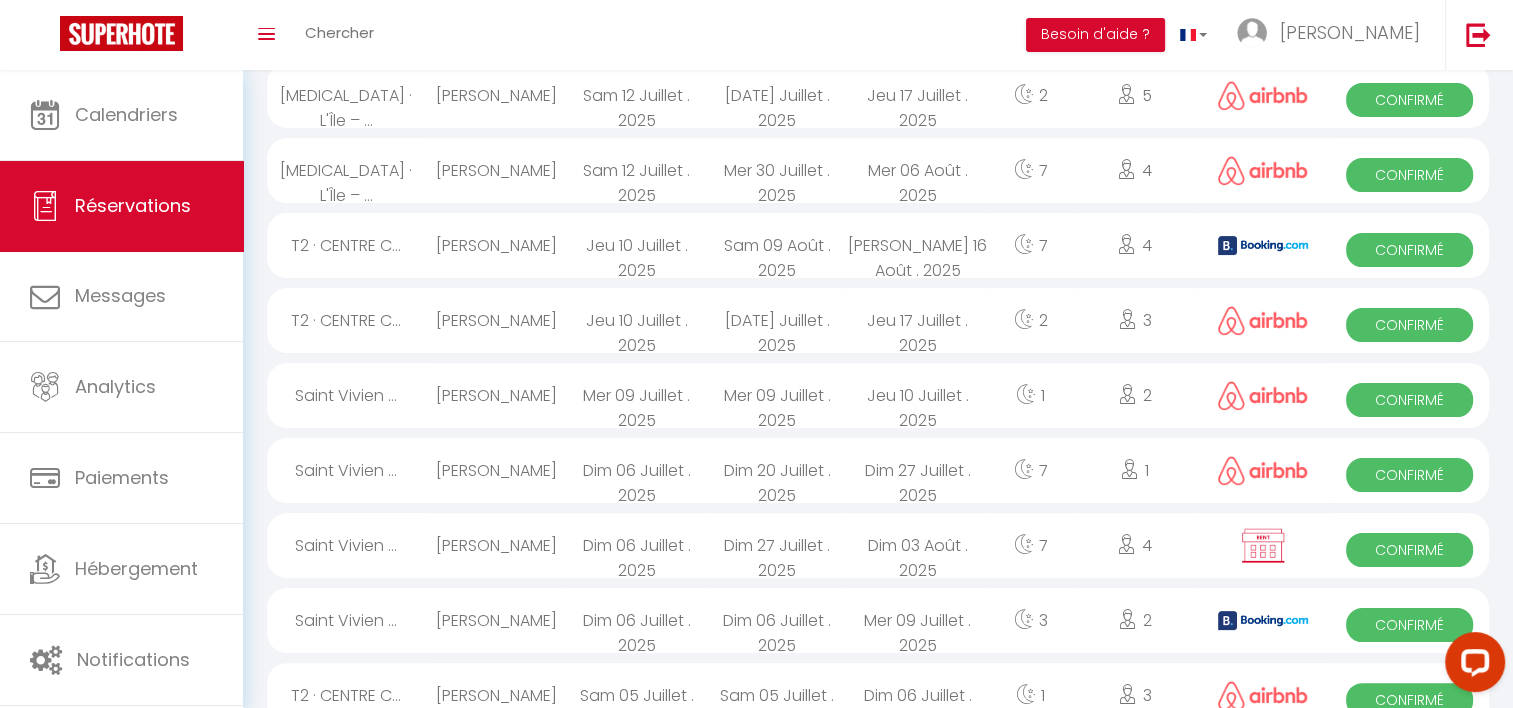 click on "Confirmé" at bounding box center [1409, 325] 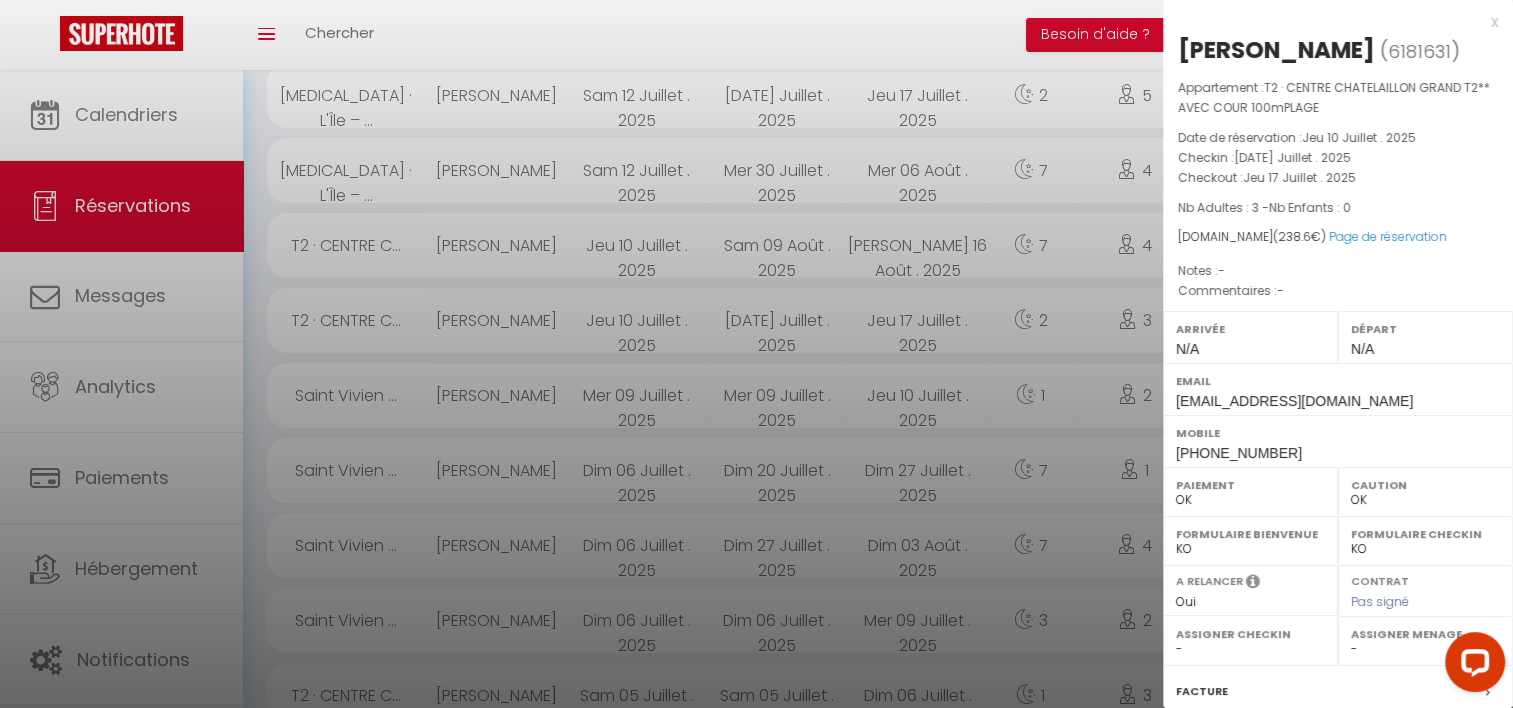 click at bounding box center [756, 354] 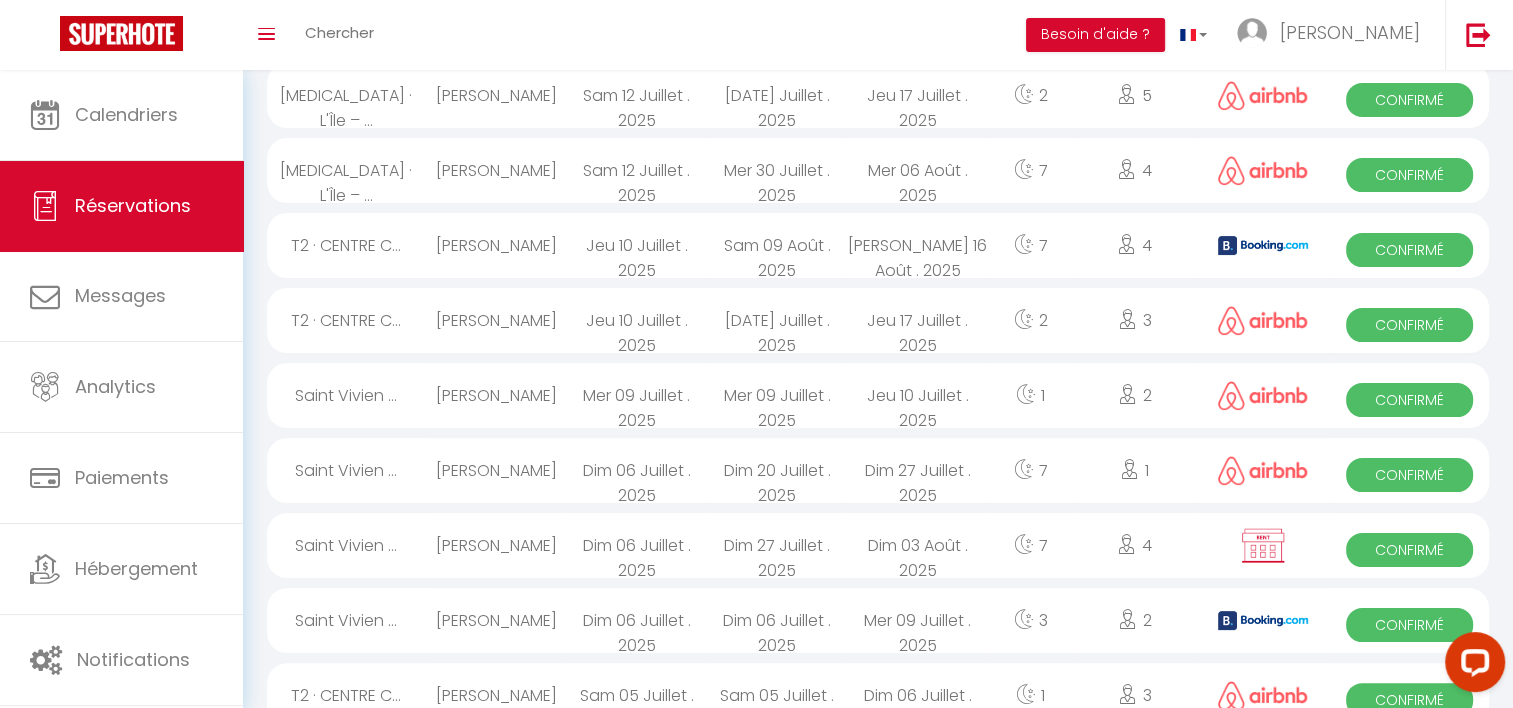 click on "Confirmé" at bounding box center (1409, 400) 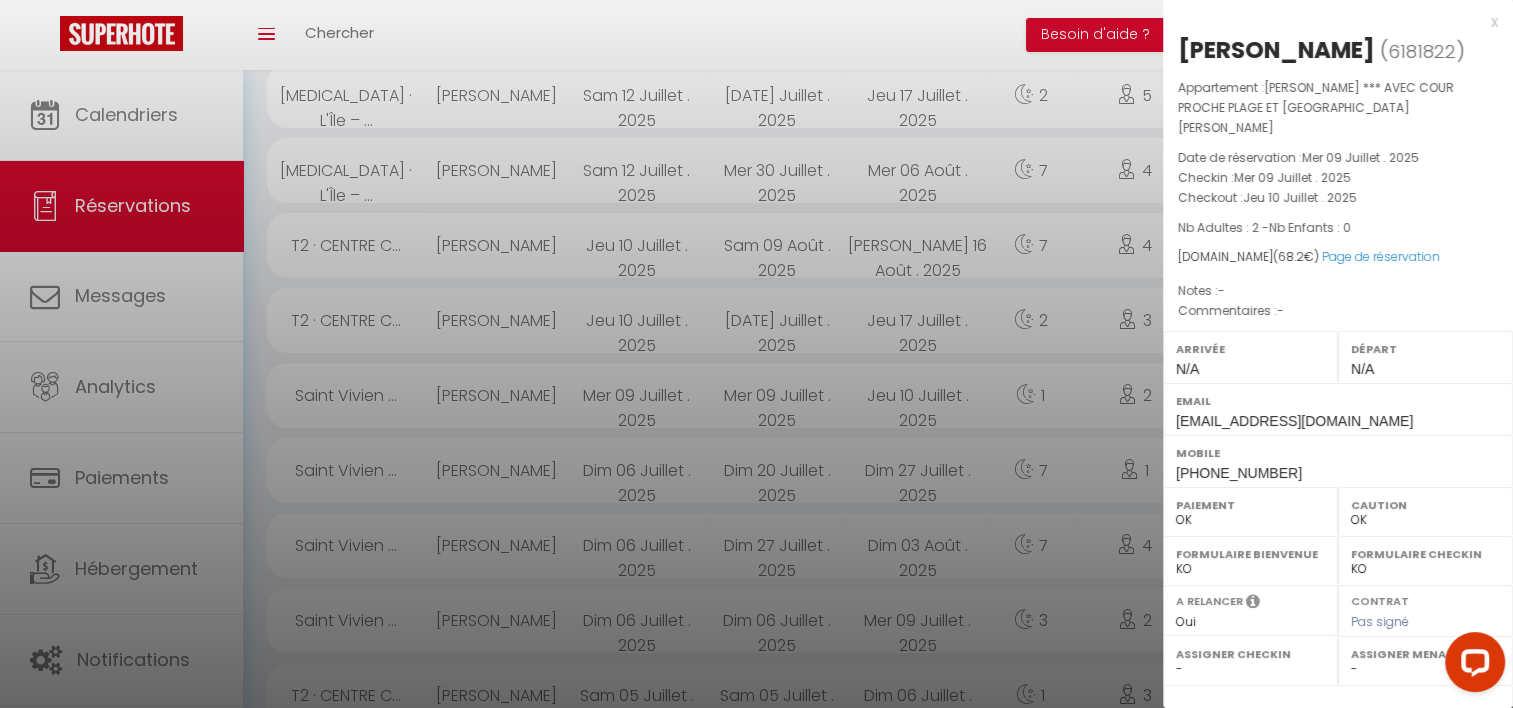 click at bounding box center (756, 354) 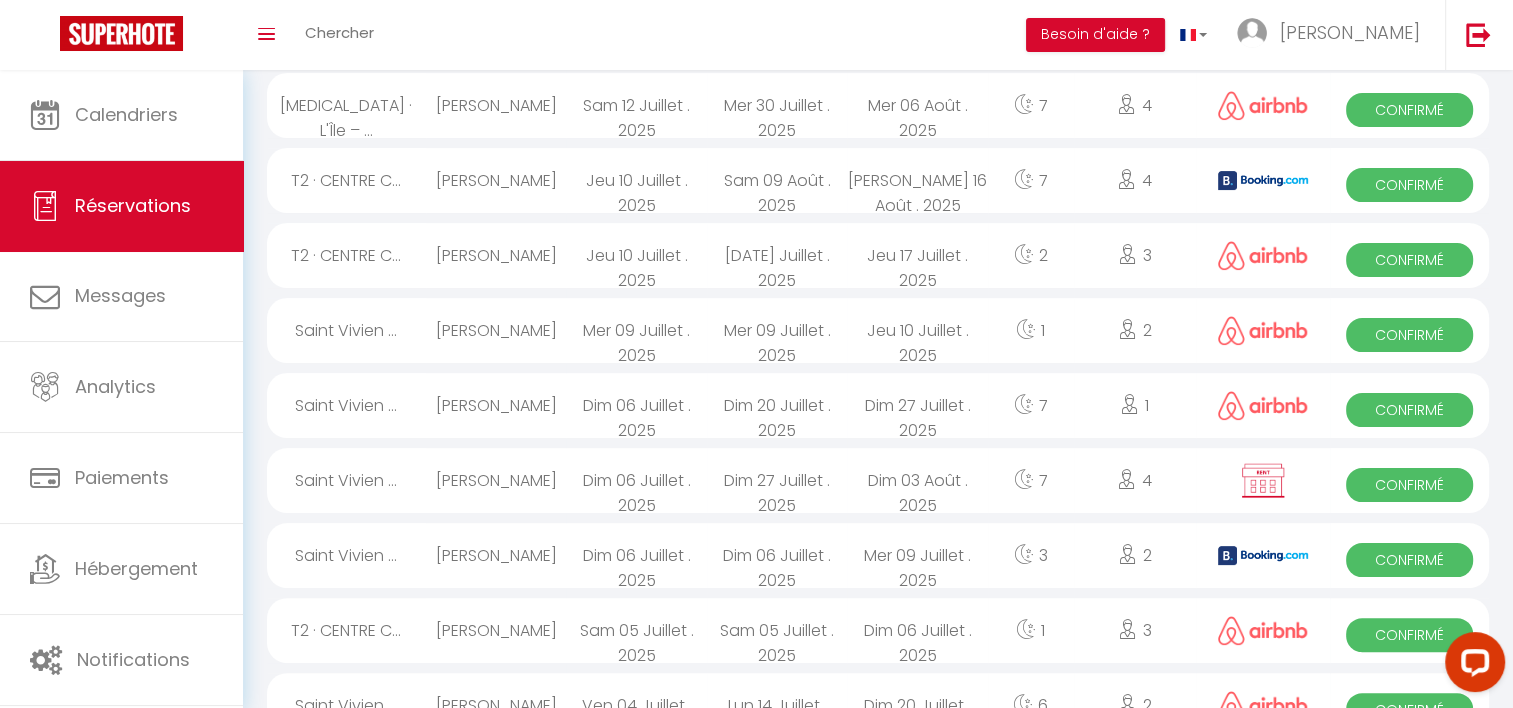 scroll, scrollTop: 400, scrollLeft: 0, axis: vertical 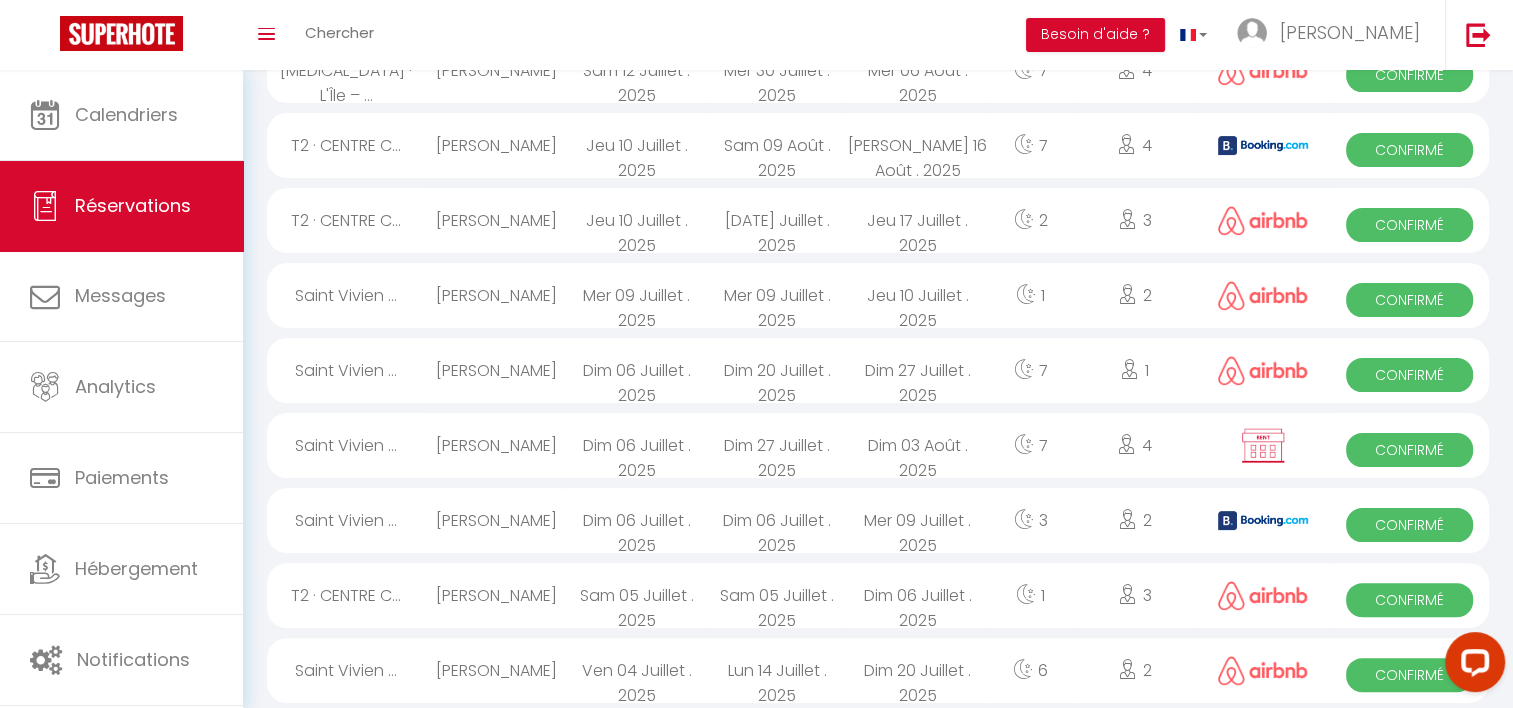 click on "Confirmé" at bounding box center [1409, 375] 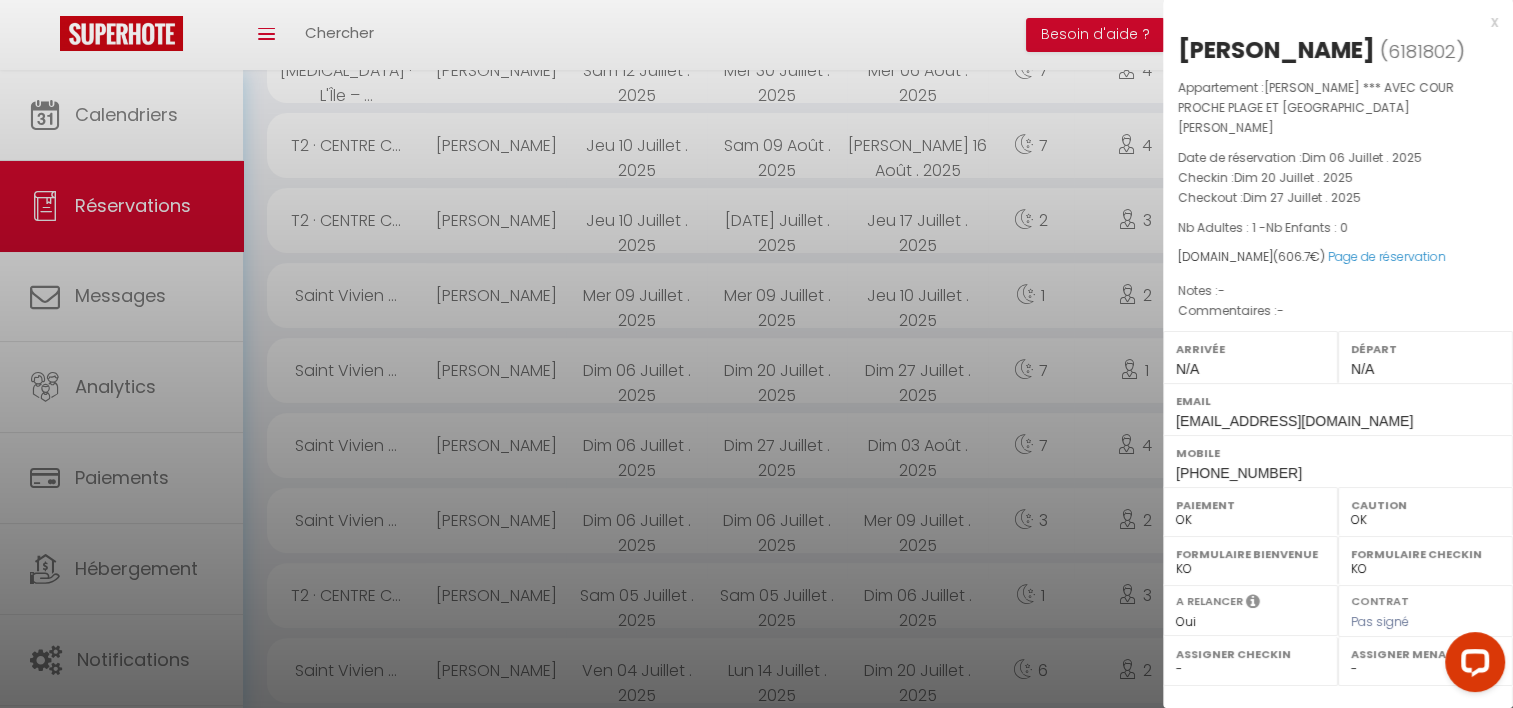 click at bounding box center (756, 354) 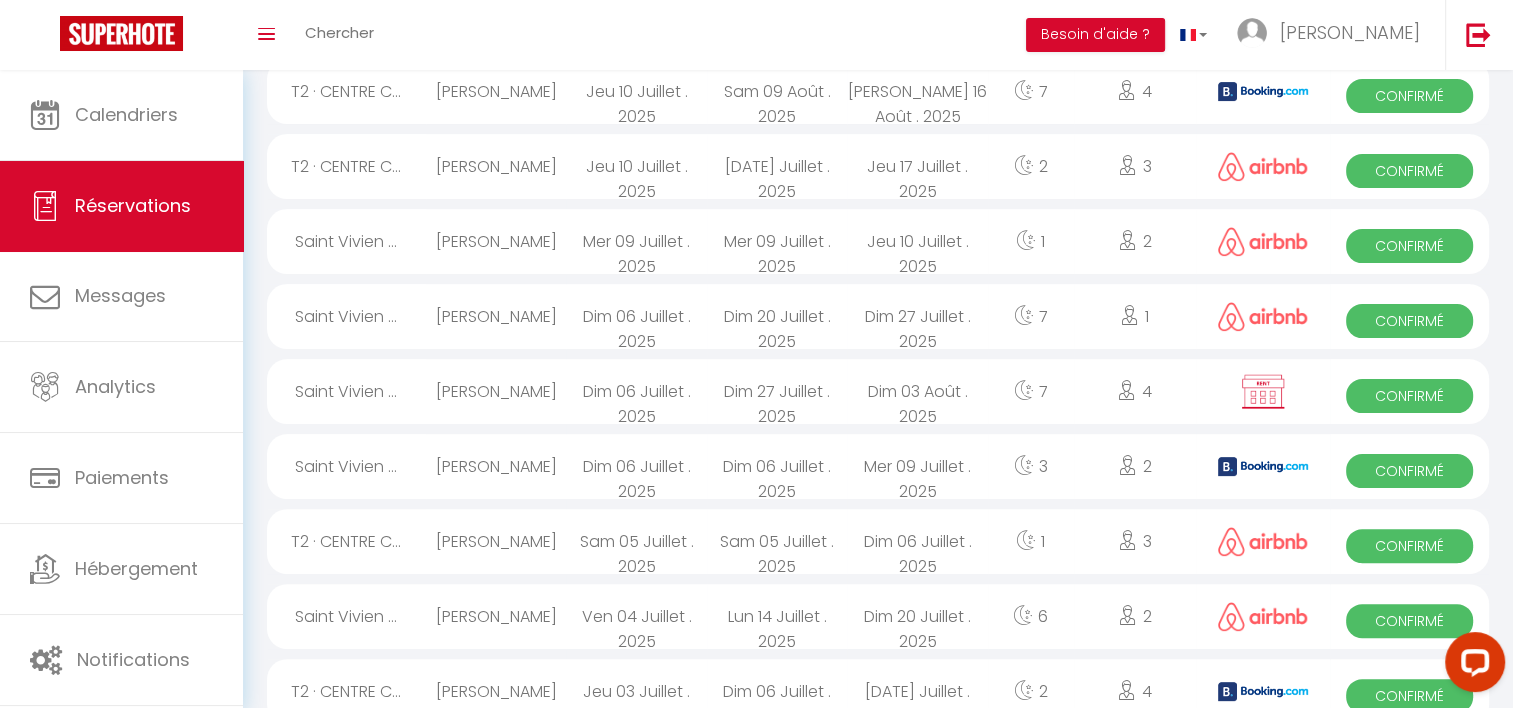 scroll, scrollTop: 500, scrollLeft: 0, axis: vertical 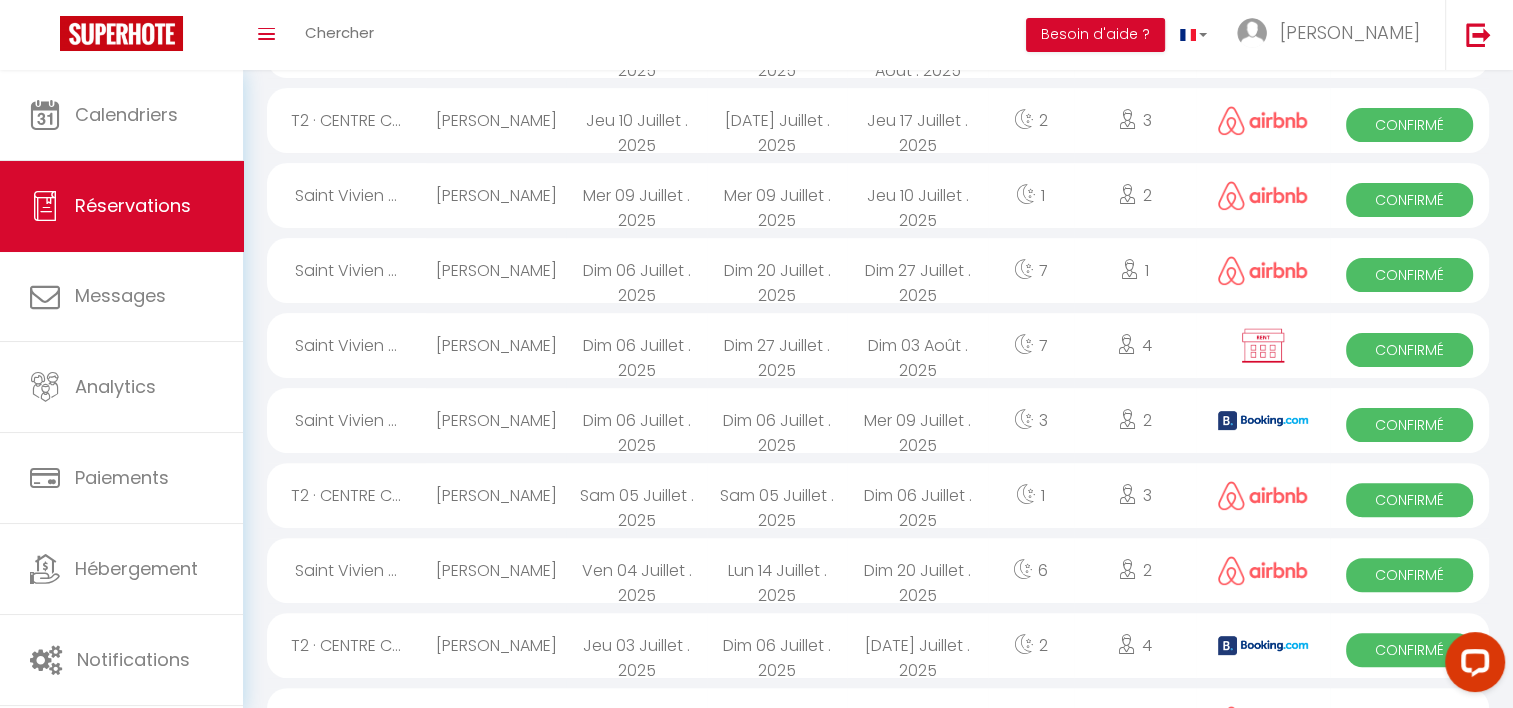 drag, startPoint x: 1402, startPoint y: 348, endPoint x: 940, endPoint y: 361, distance: 462.18286 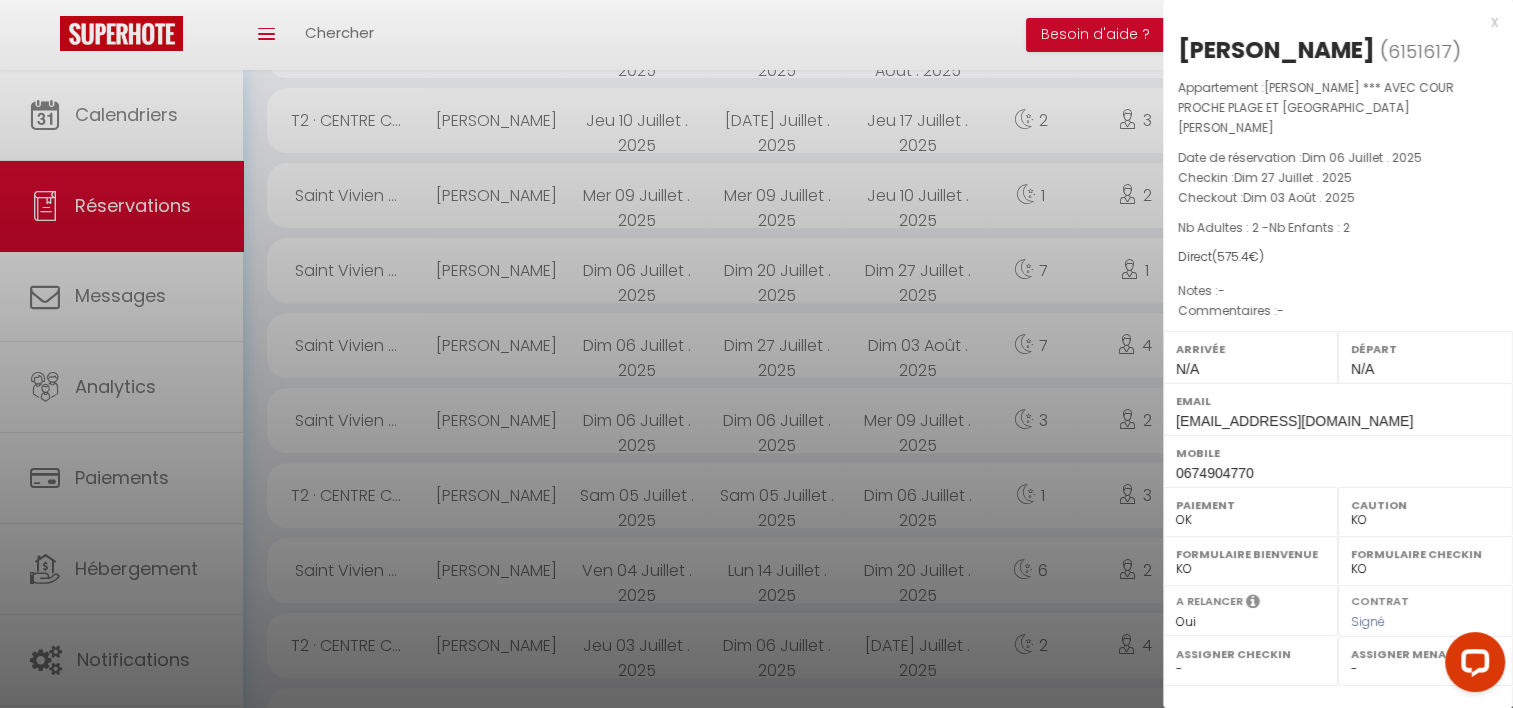 scroll, scrollTop: 272, scrollLeft: 0, axis: vertical 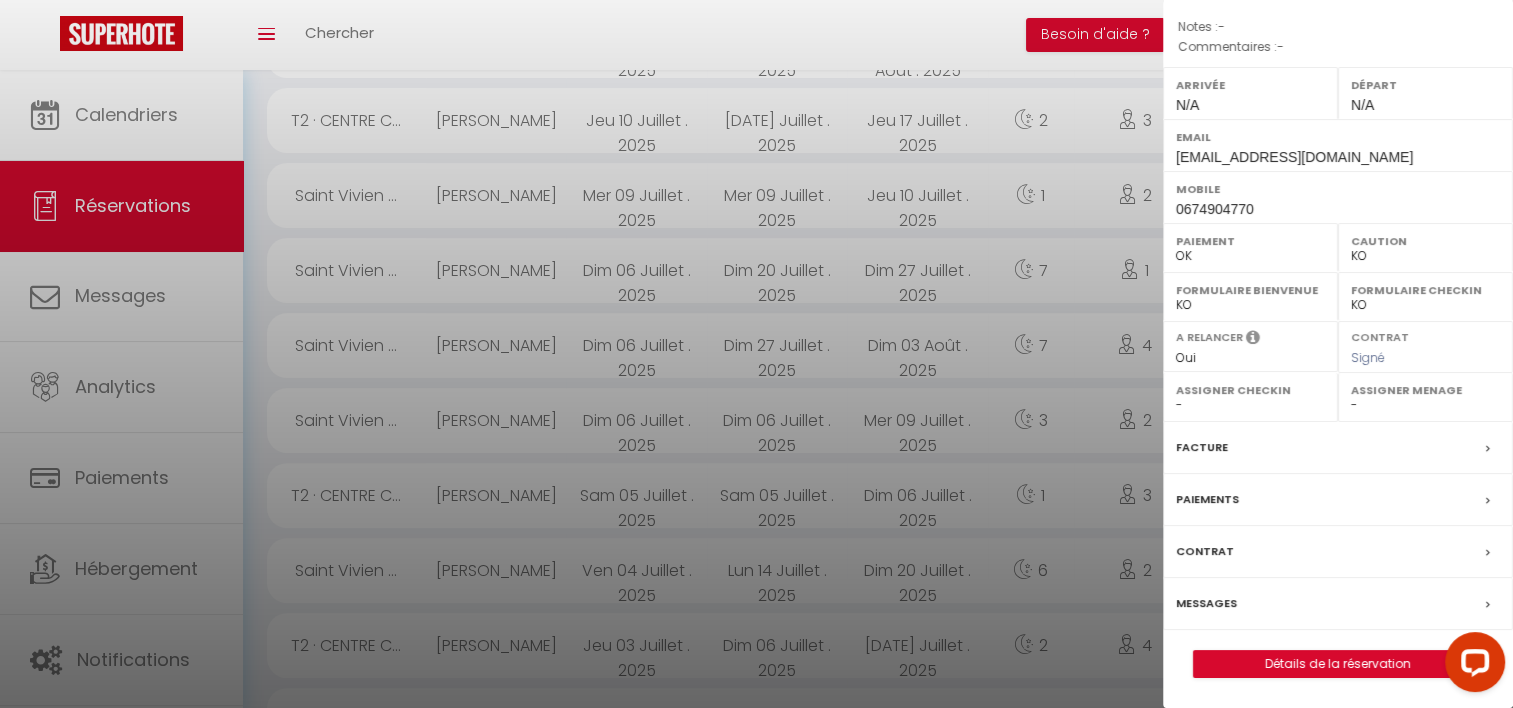 drag, startPoint x: 1216, startPoint y: 608, endPoint x: 1049, endPoint y: 615, distance: 167.14664 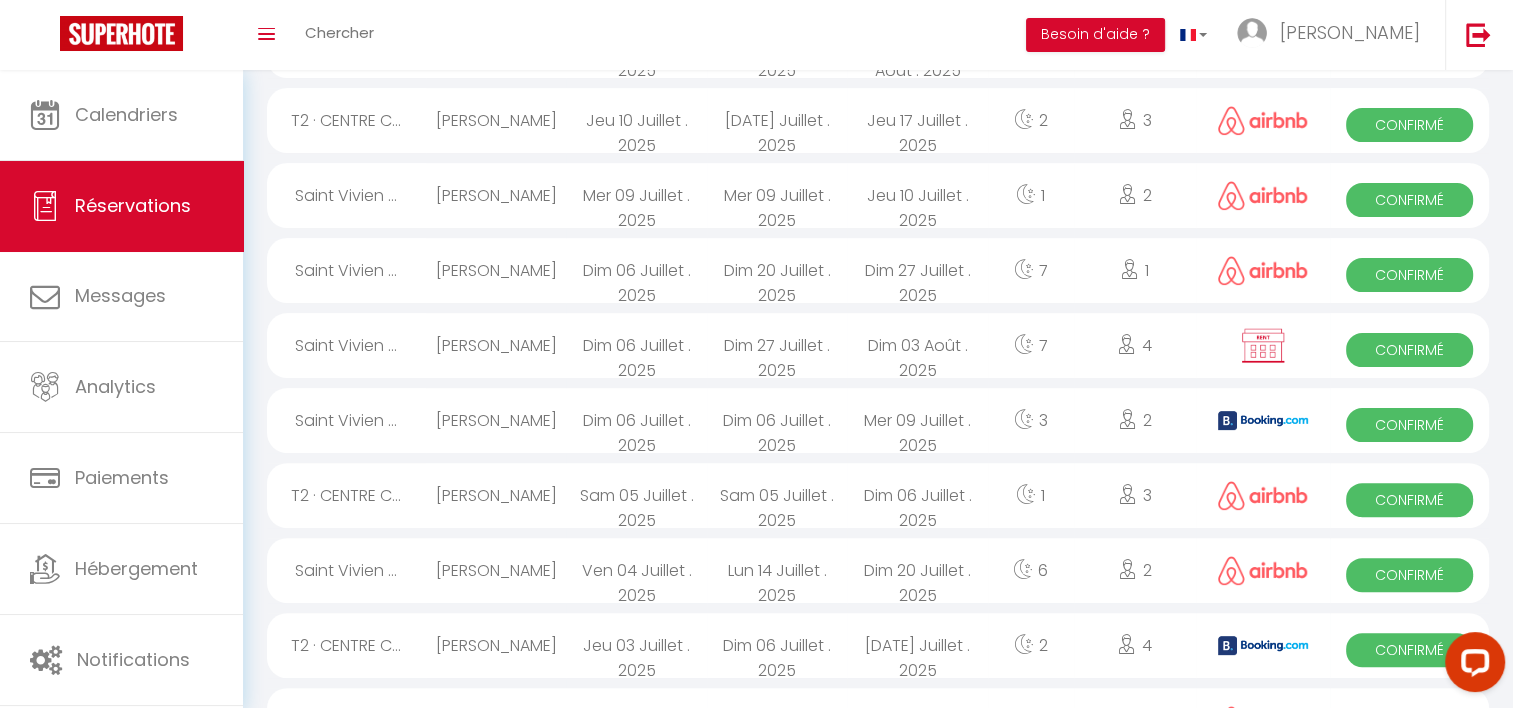 click on "Confirmé" at bounding box center [1409, 350] 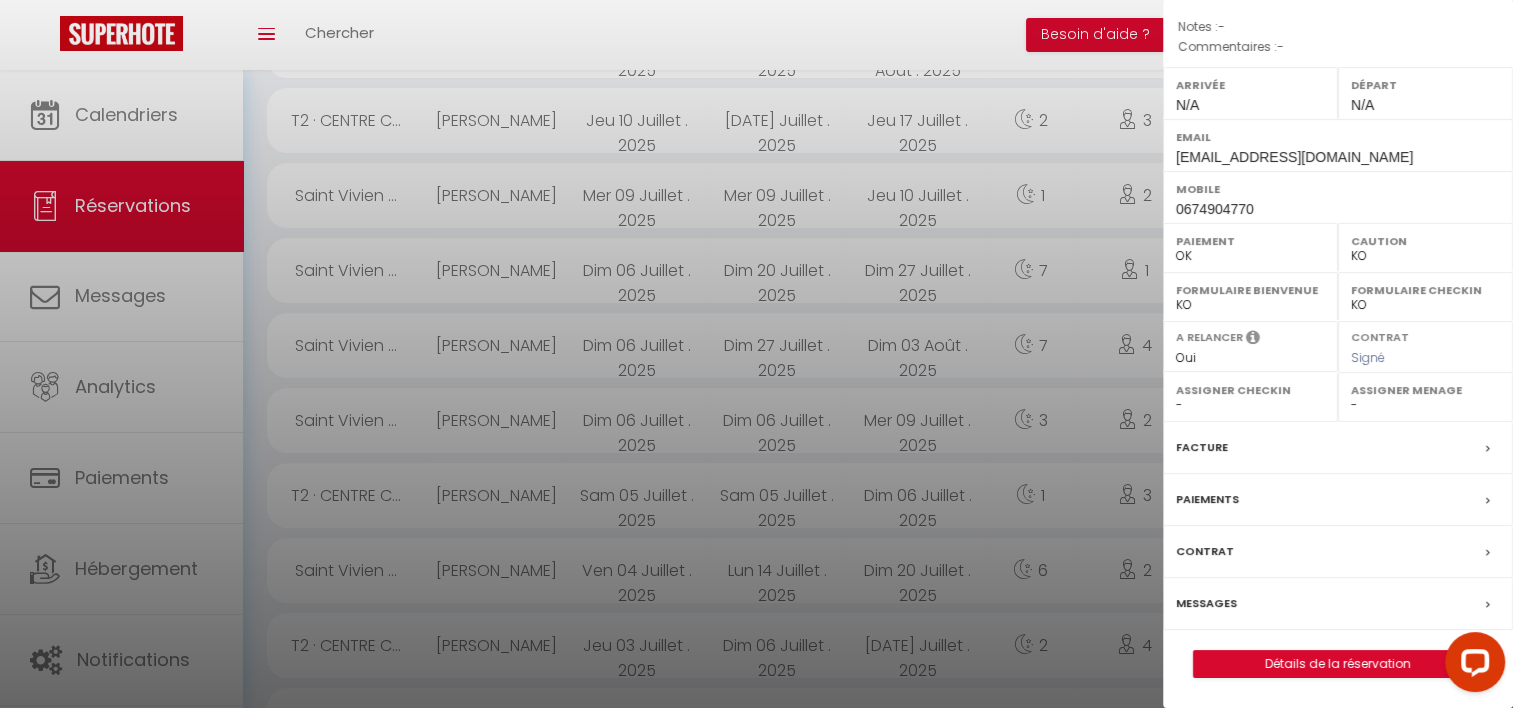 click at bounding box center (756, 354) 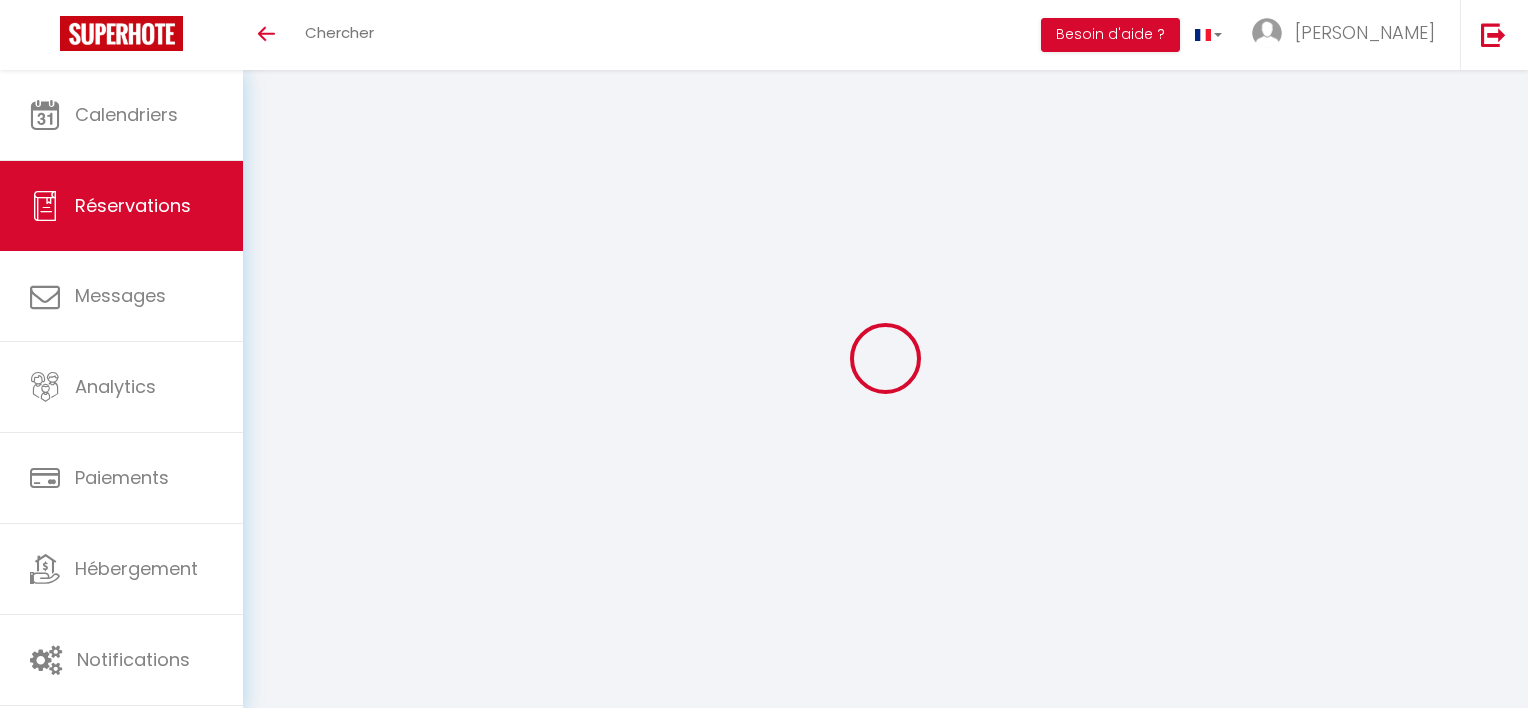 select 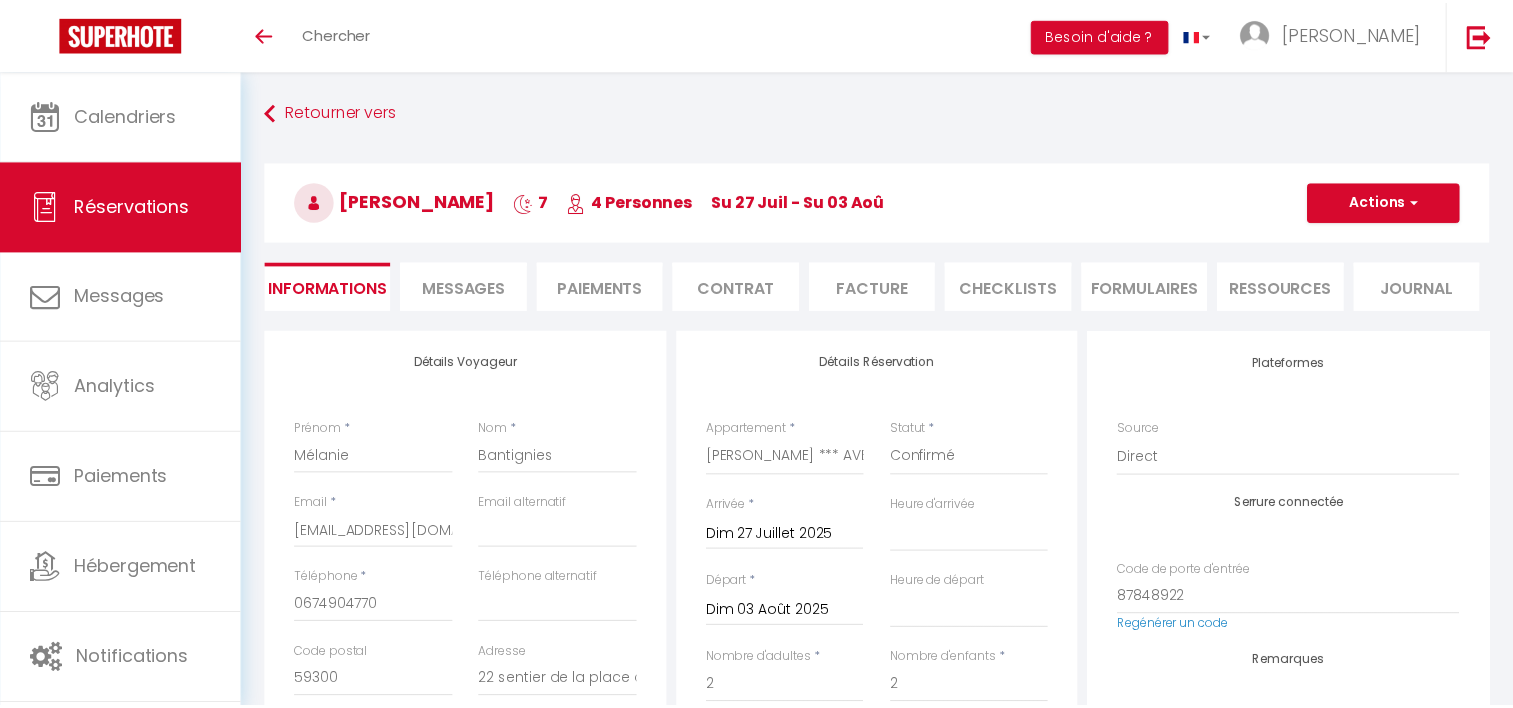 scroll, scrollTop: 0, scrollLeft: 0, axis: both 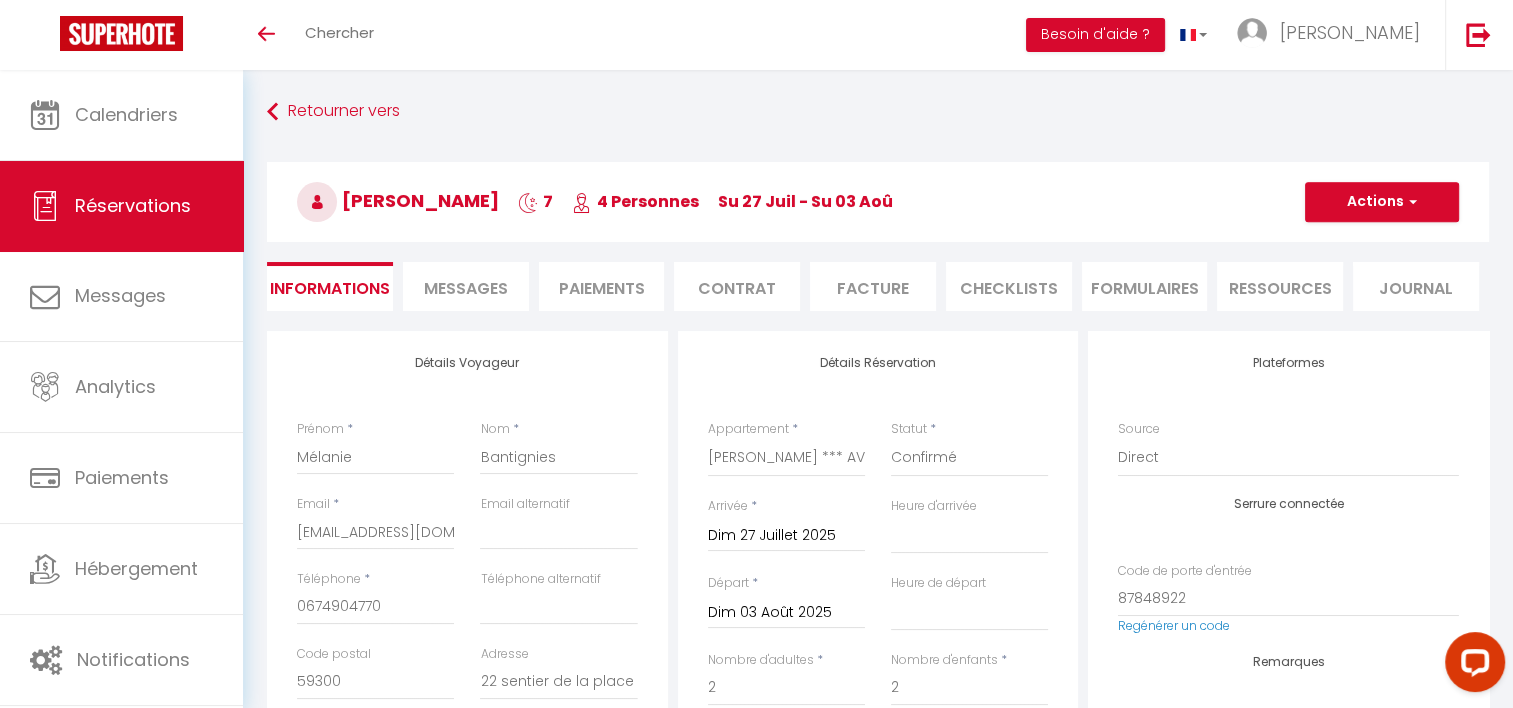 drag, startPoint x: 533, startPoint y: 198, endPoint x: 348, endPoint y: 207, distance: 185.2188 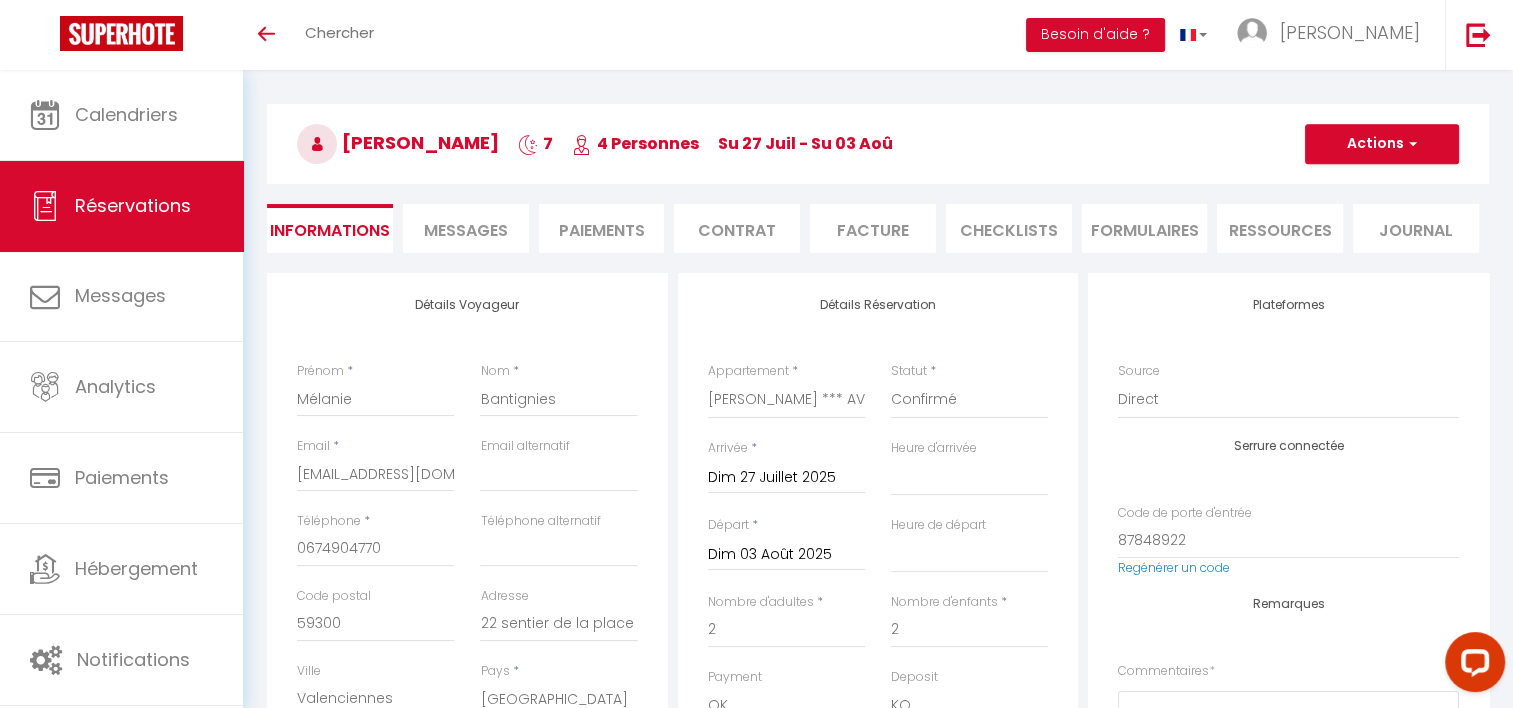 scroll, scrollTop: 0, scrollLeft: 0, axis: both 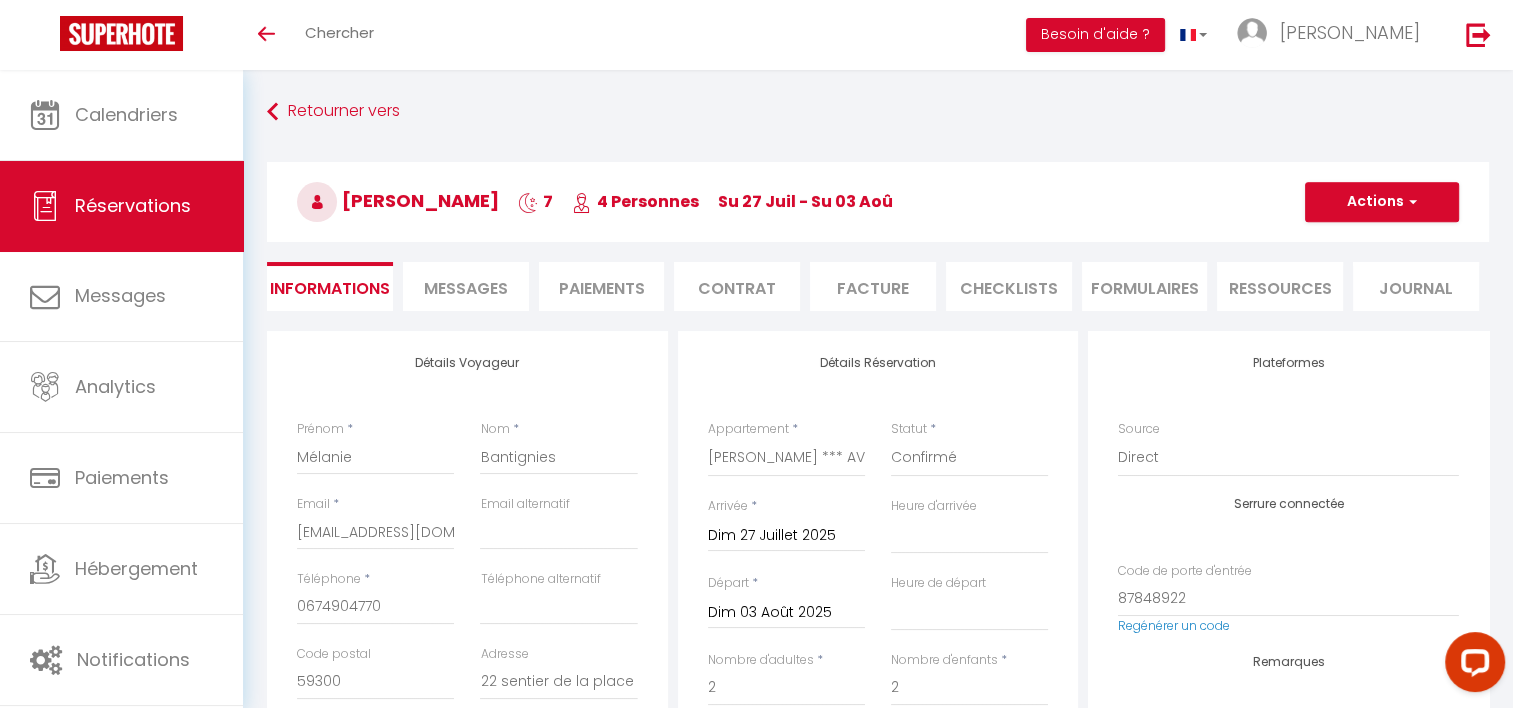 copy on "[PERSON_NAME]" 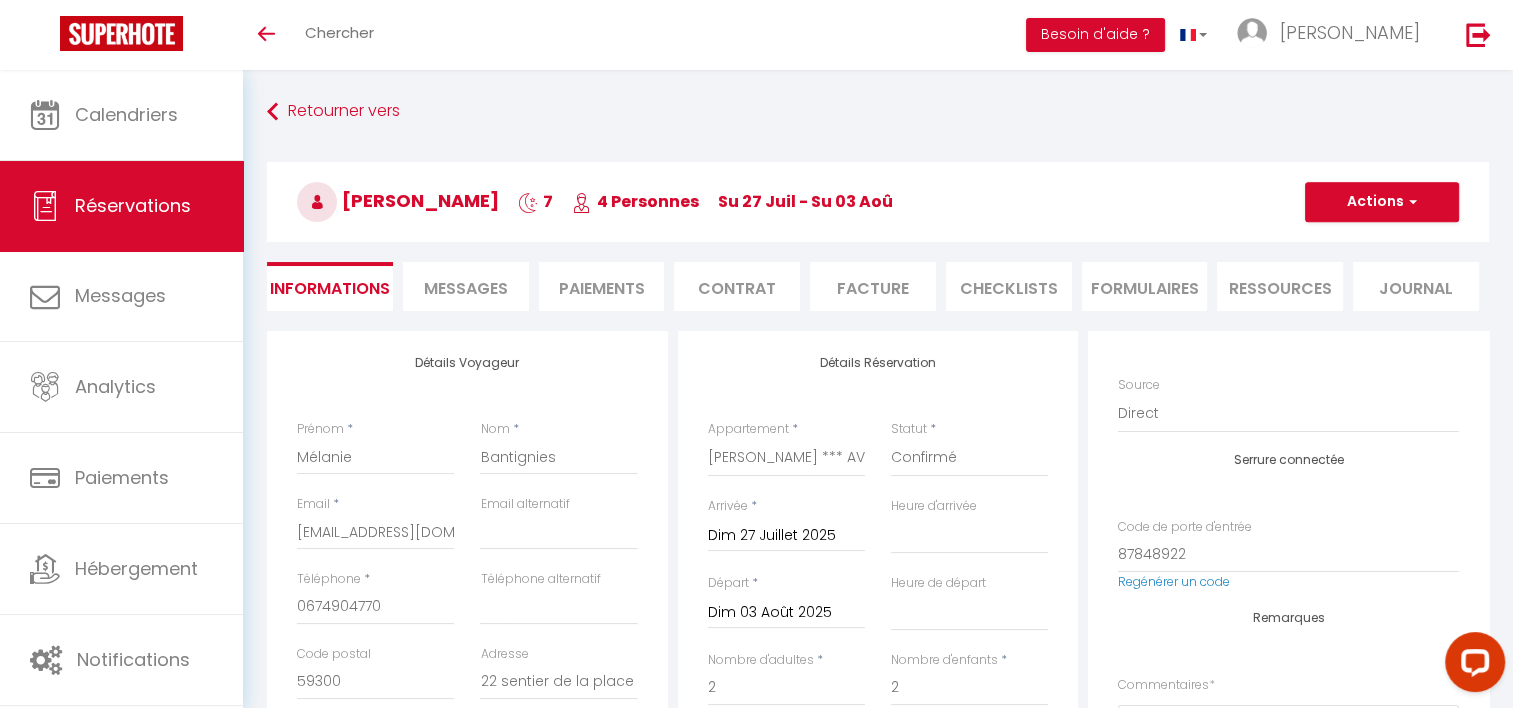 scroll, scrollTop: 102, scrollLeft: 0, axis: vertical 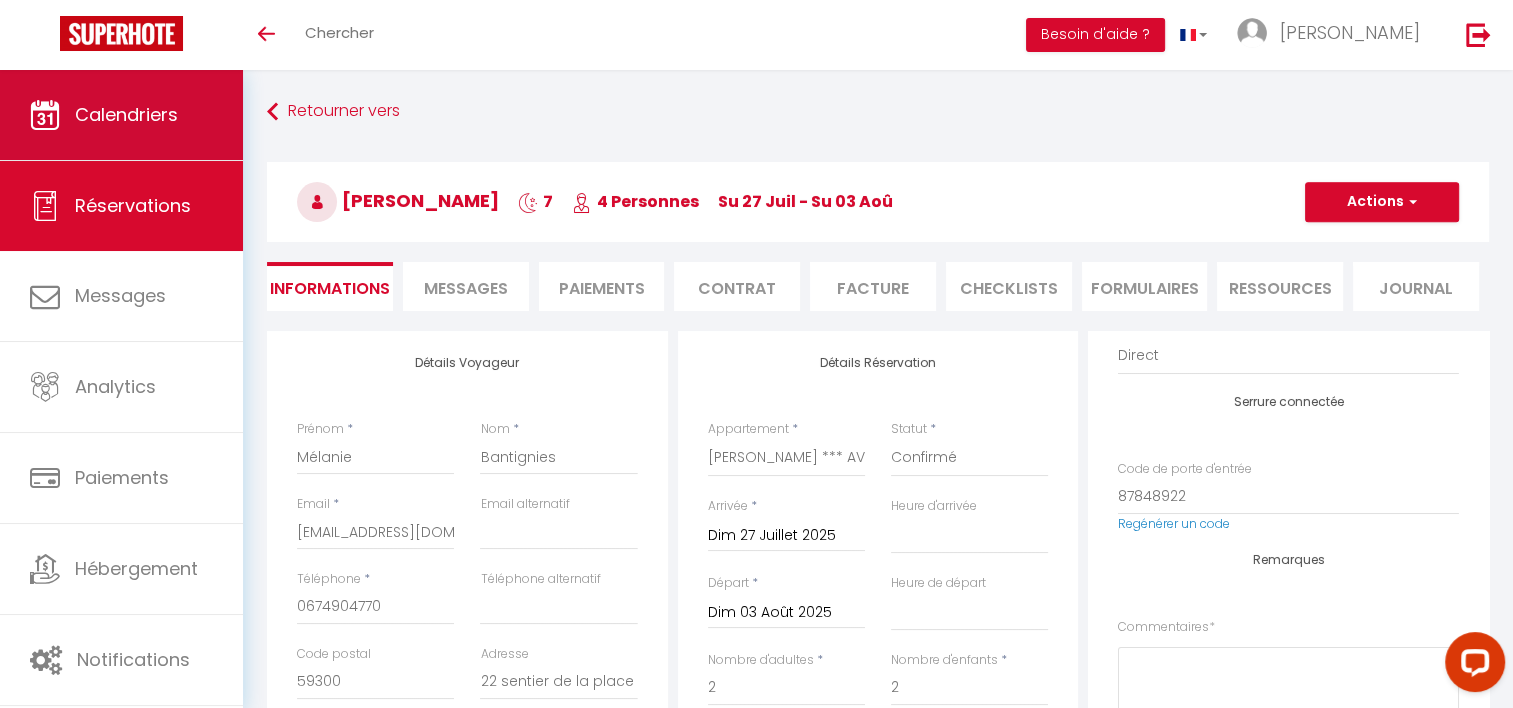 click on "Calendriers" at bounding box center [121, 115] 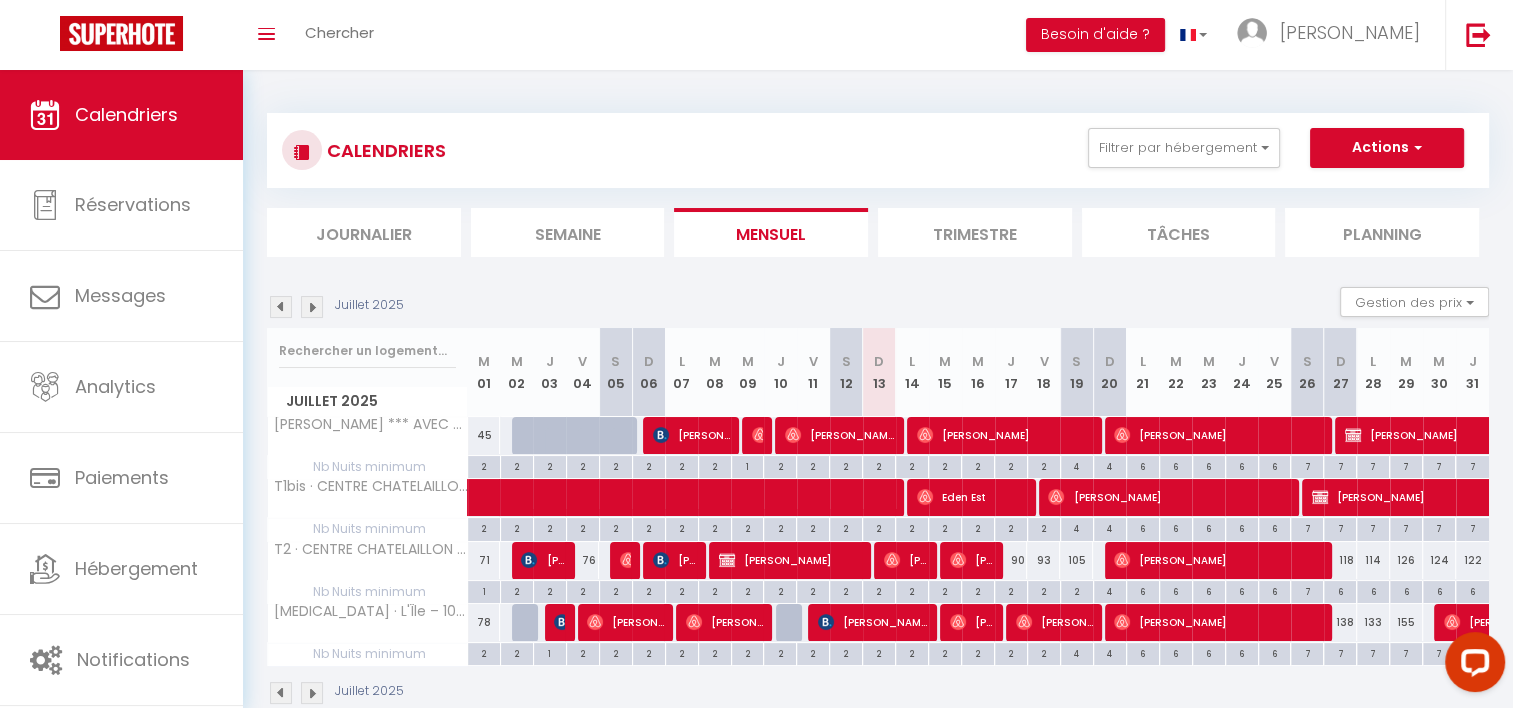 click at bounding box center [312, 307] 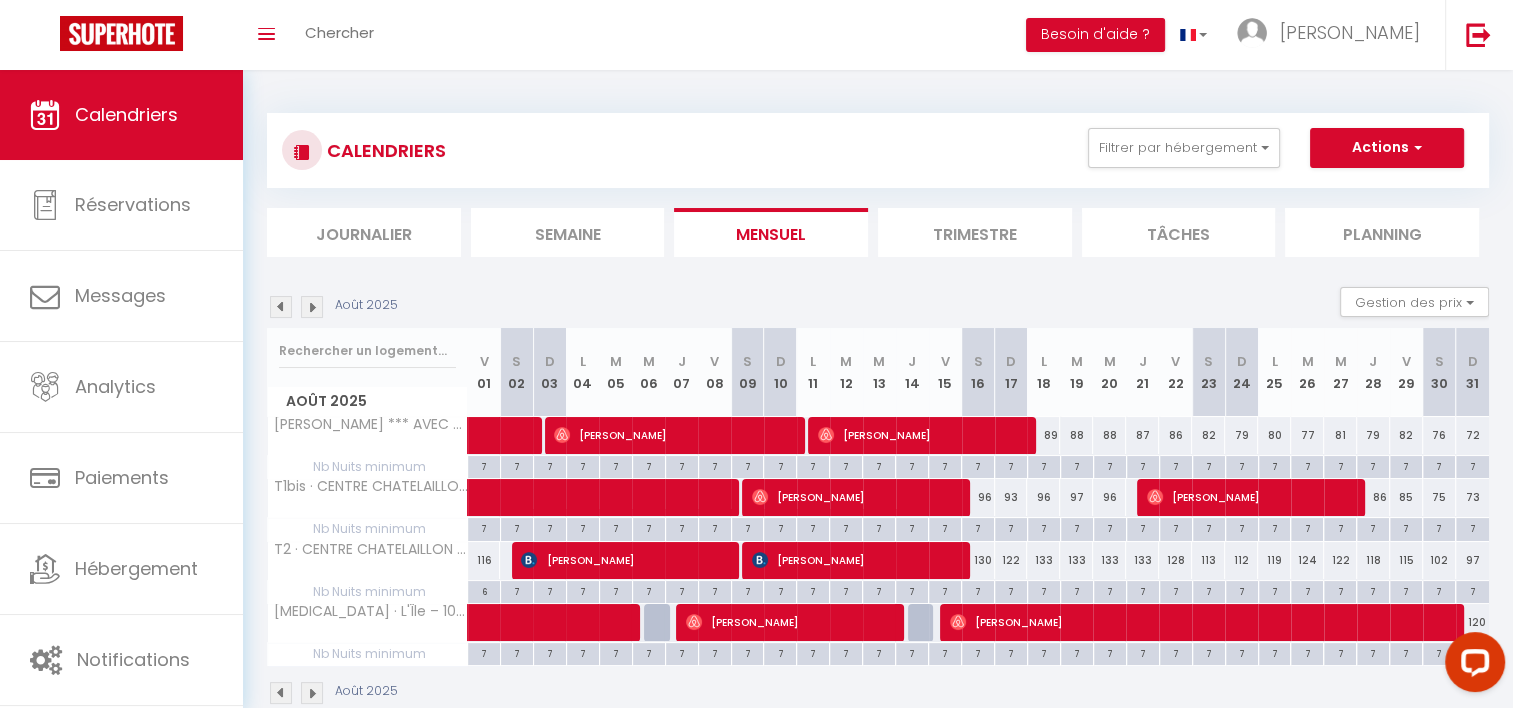 click at bounding box center (281, 307) 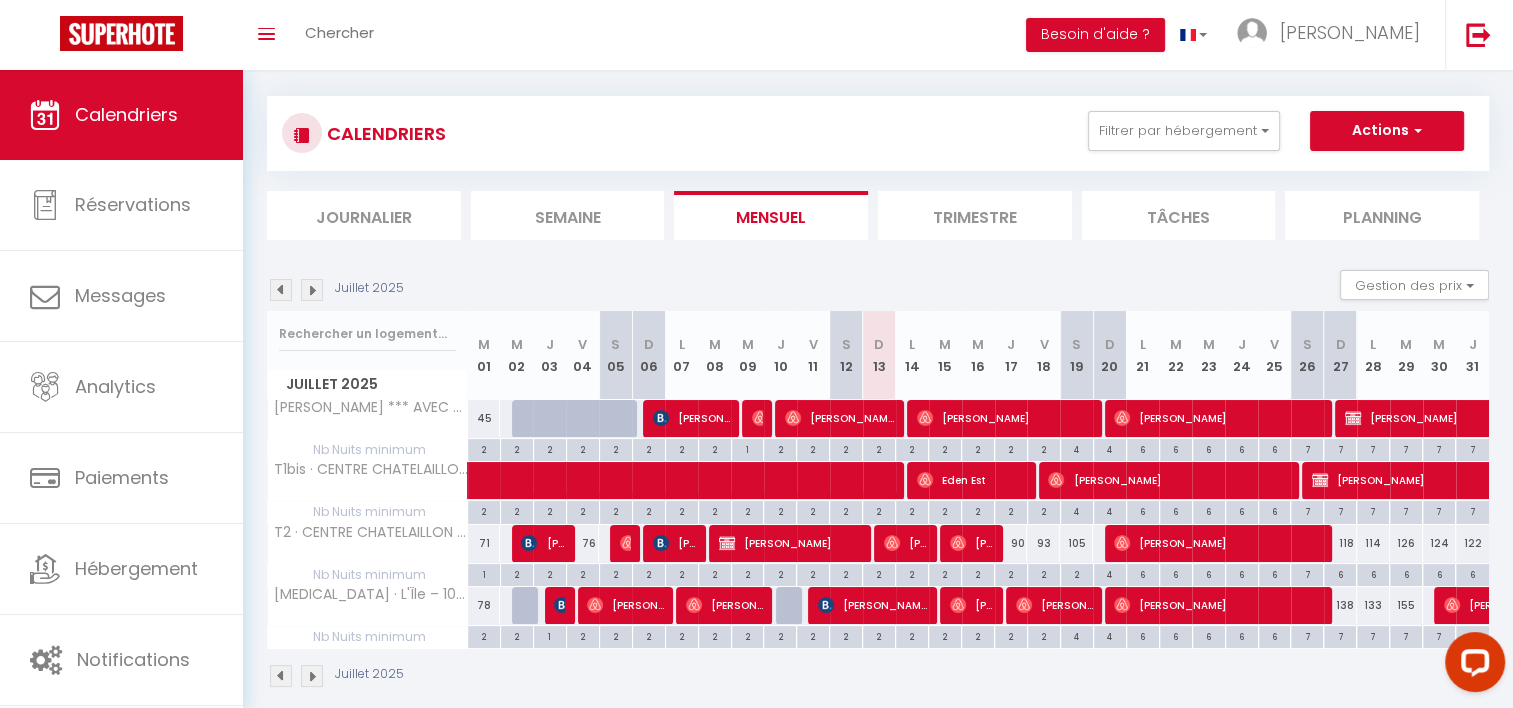 scroll, scrollTop: 70, scrollLeft: 0, axis: vertical 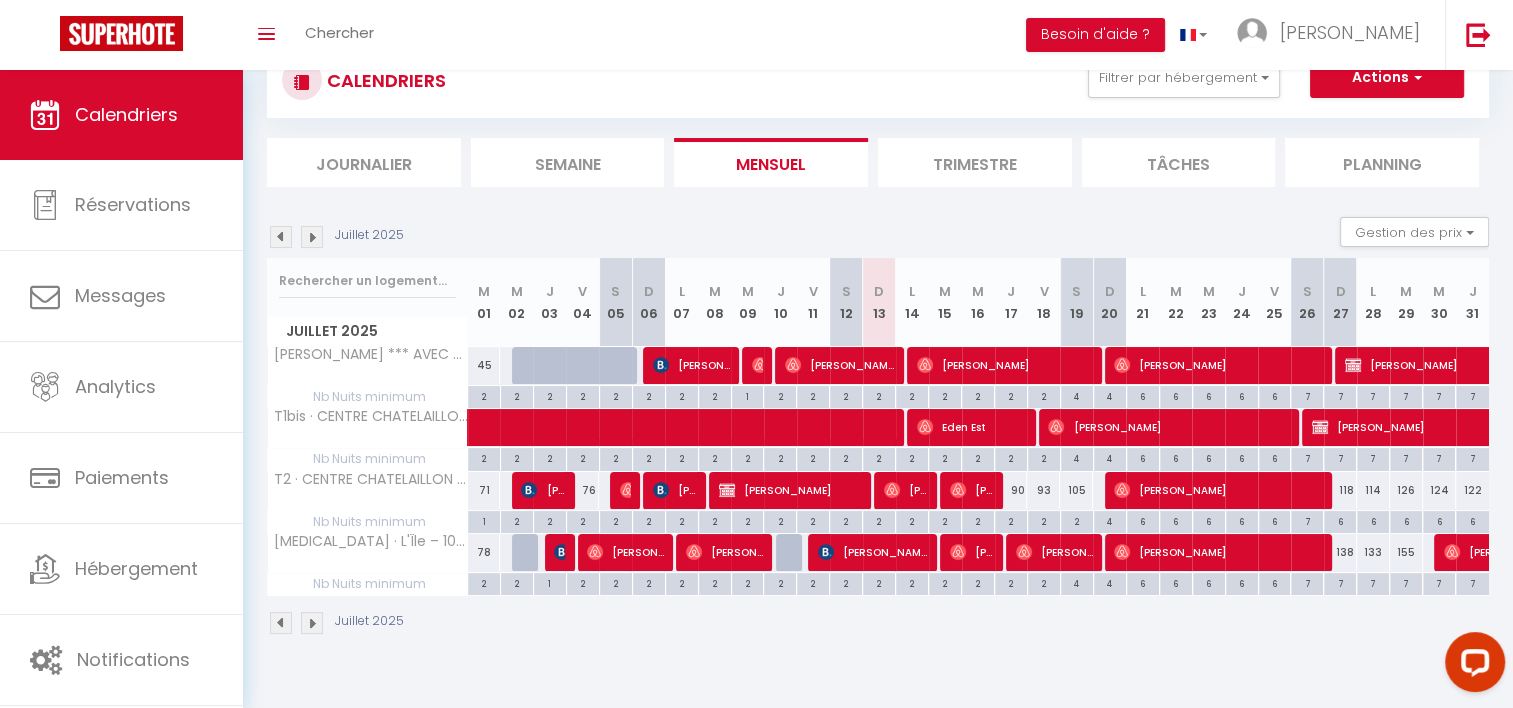 click on "Trimestre" at bounding box center (975, 162) 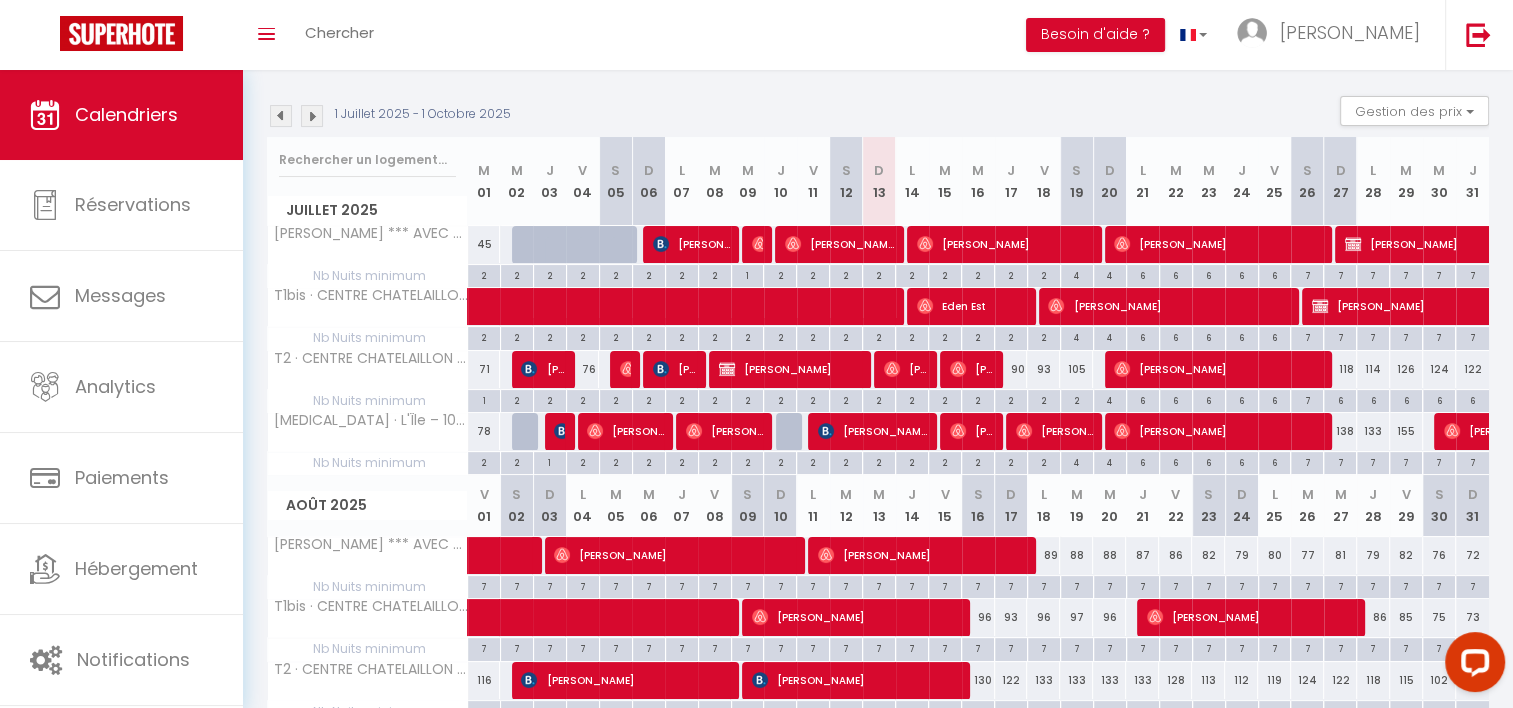 scroll, scrollTop: 156, scrollLeft: 0, axis: vertical 